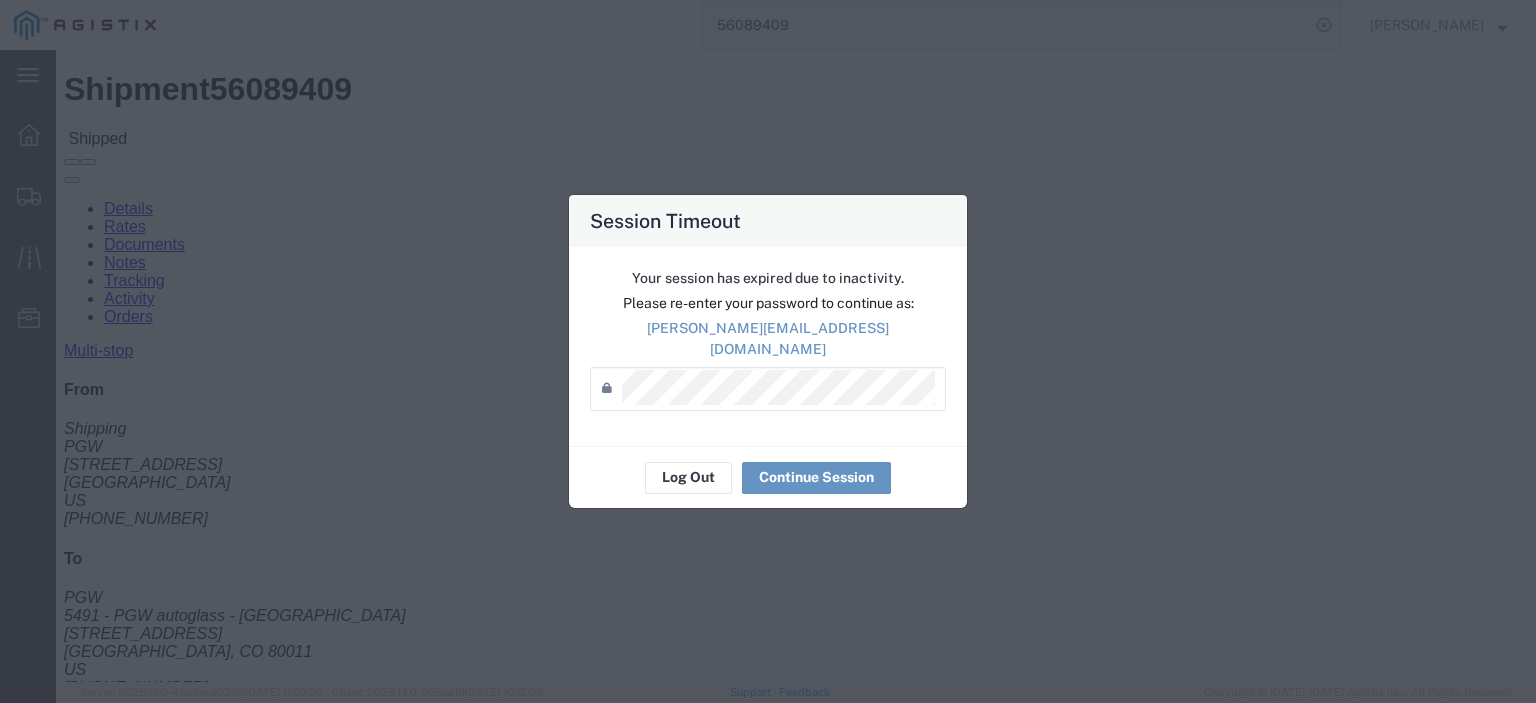 scroll, scrollTop: 100, scrollLeft: 0, axis: vertical 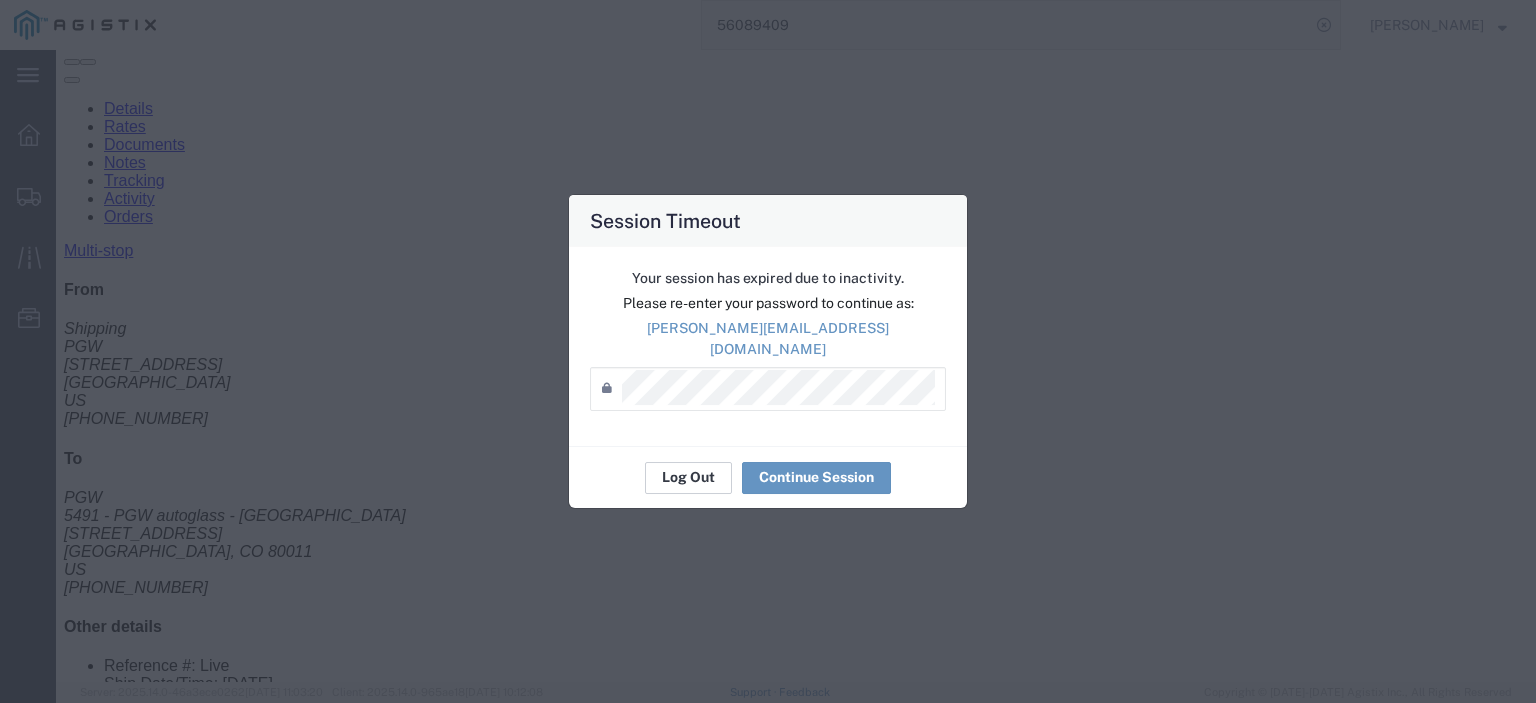 click on "Log Out" 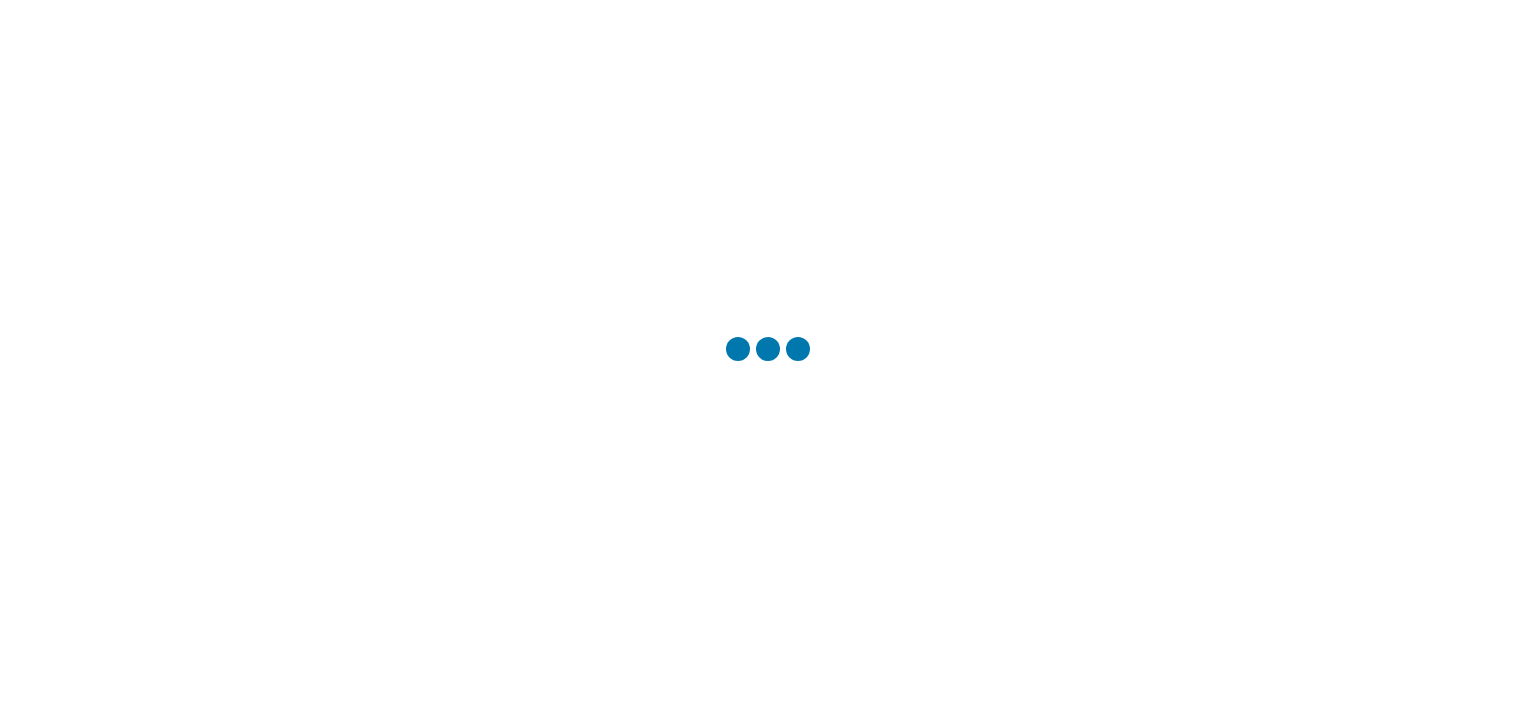 scroll, scrollTop: 0, scrollLeft: 0, axis: both 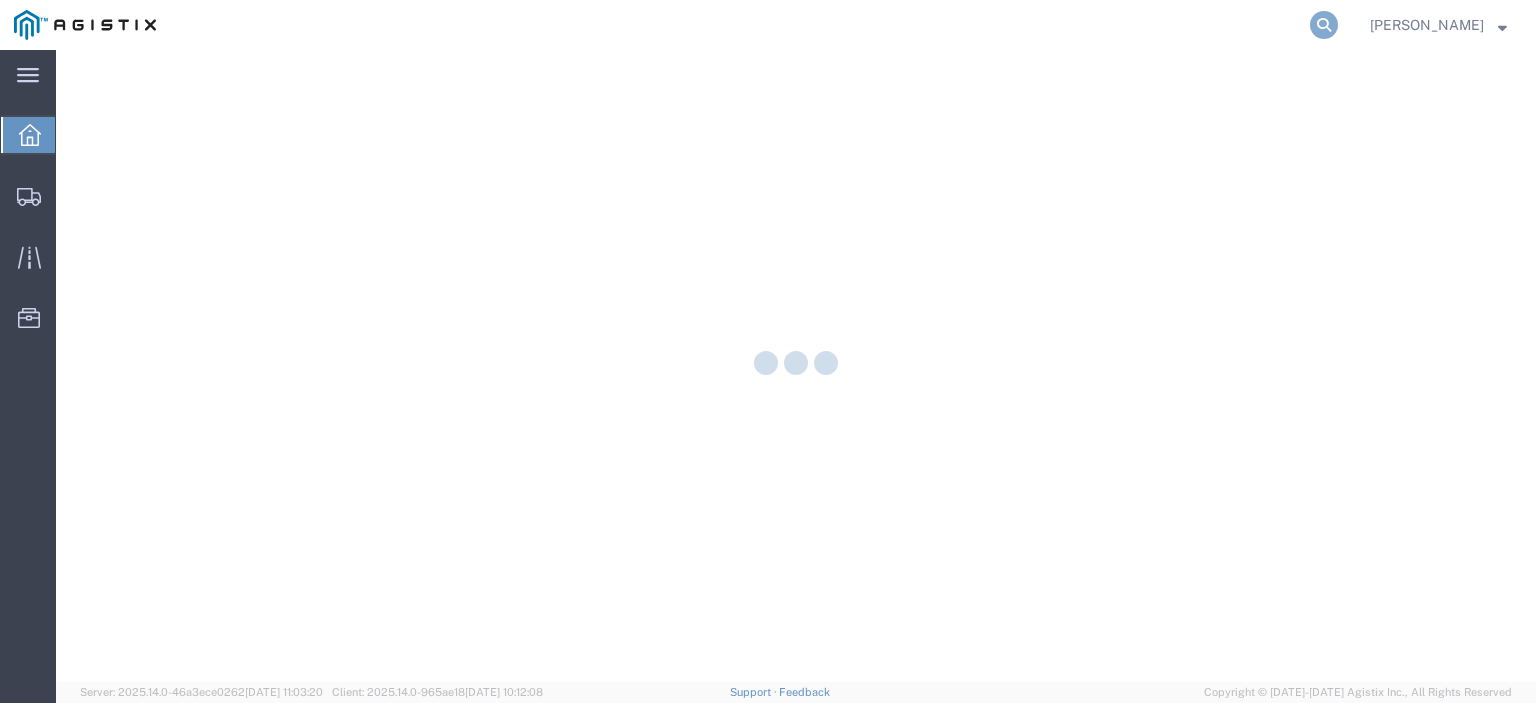 click 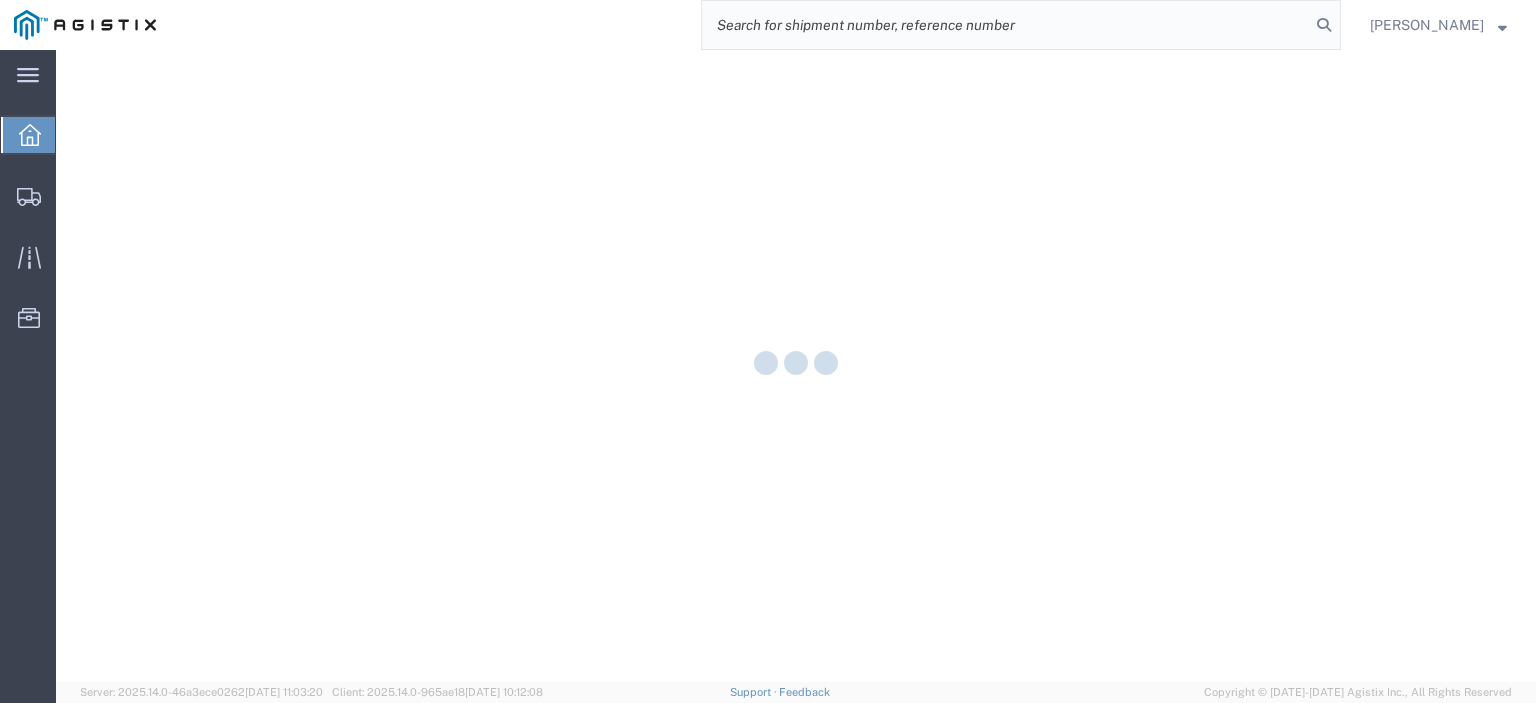 click 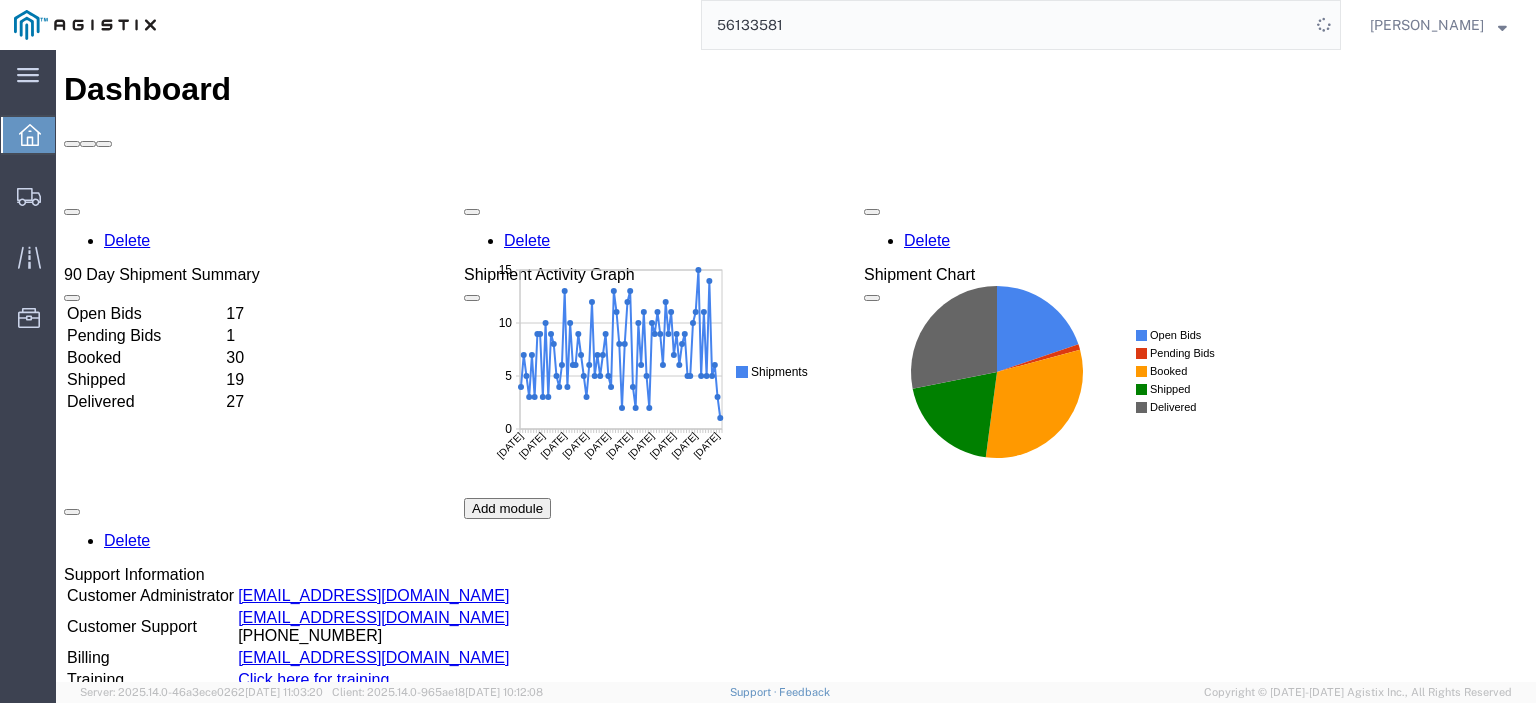 scroll, scrollTop: 0, scrollLeft: 0, axis: both 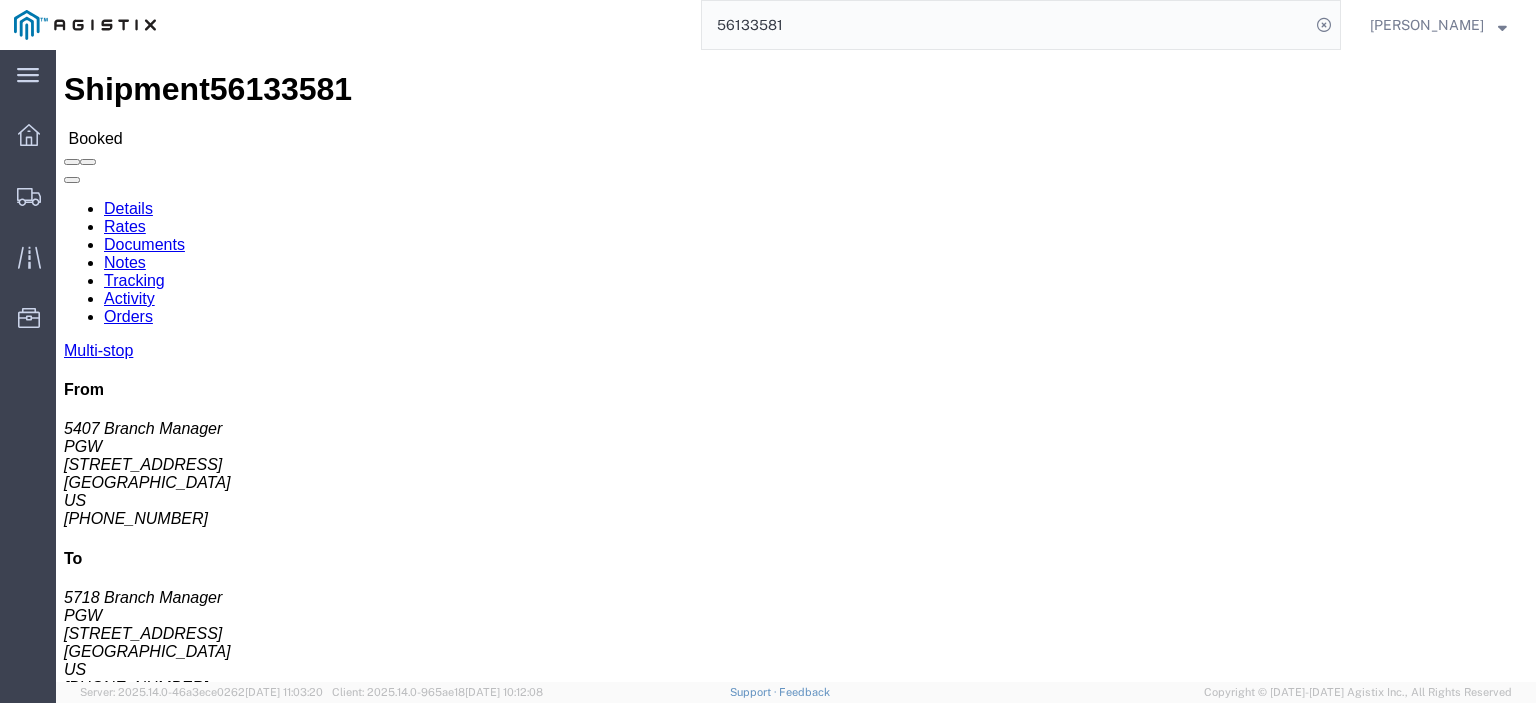 drag, startPoint x: 496, startPoint y: 340, endPoint x: 280, endPoint y: 333, distance: 216.1134 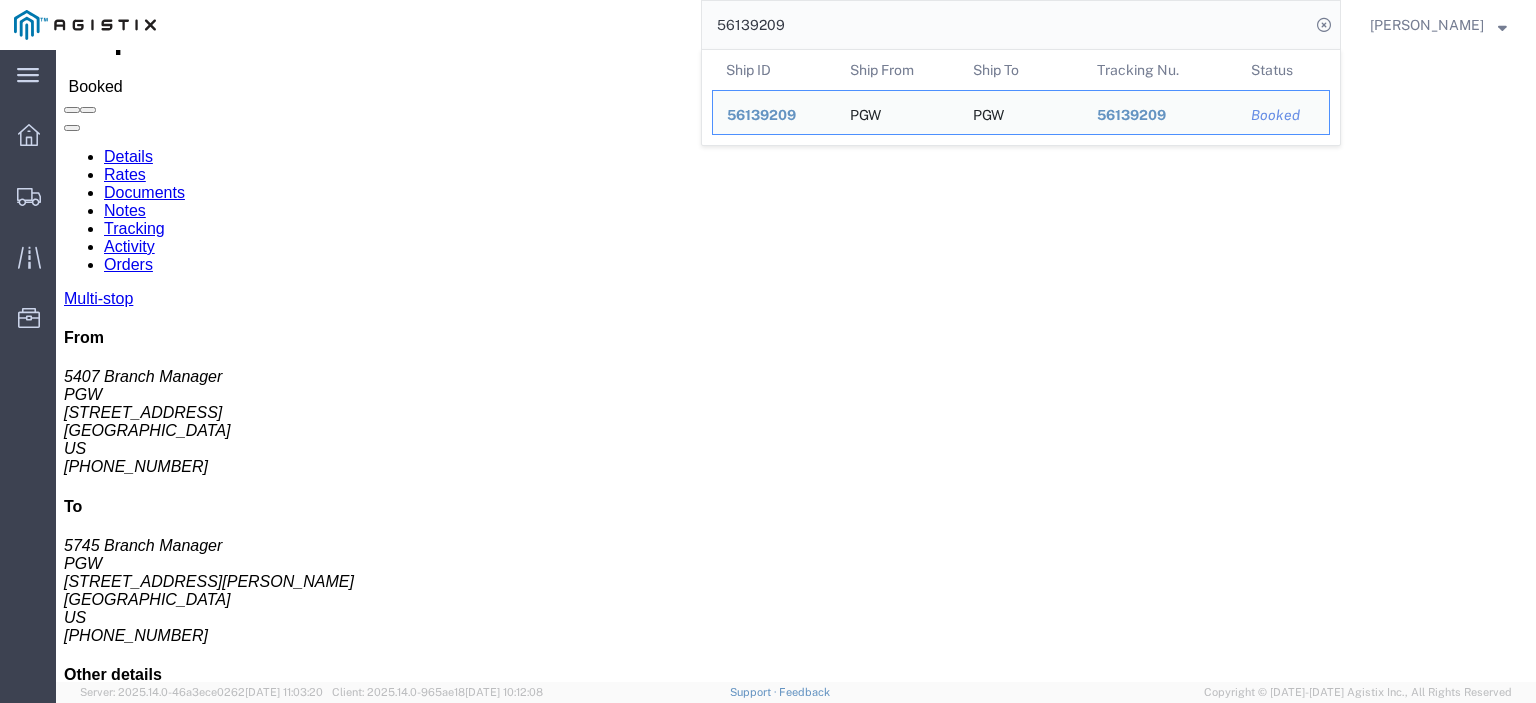 scroll, scrollTop: 100, scrollLeft: 0, axis: vertical 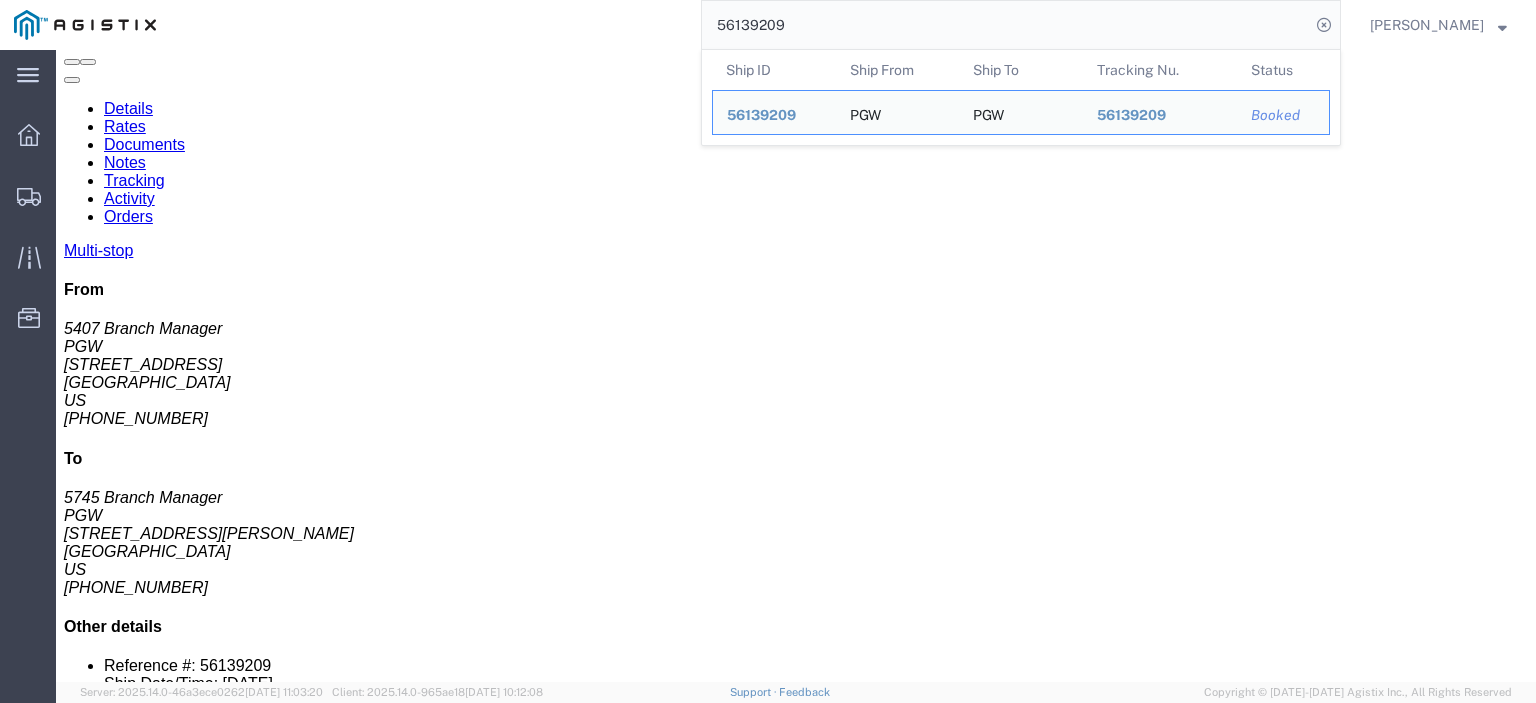drag, startPoint x: 862, startPoint y: 489, endPoint x: 668, endPoint y: 493, distance: 194.04123 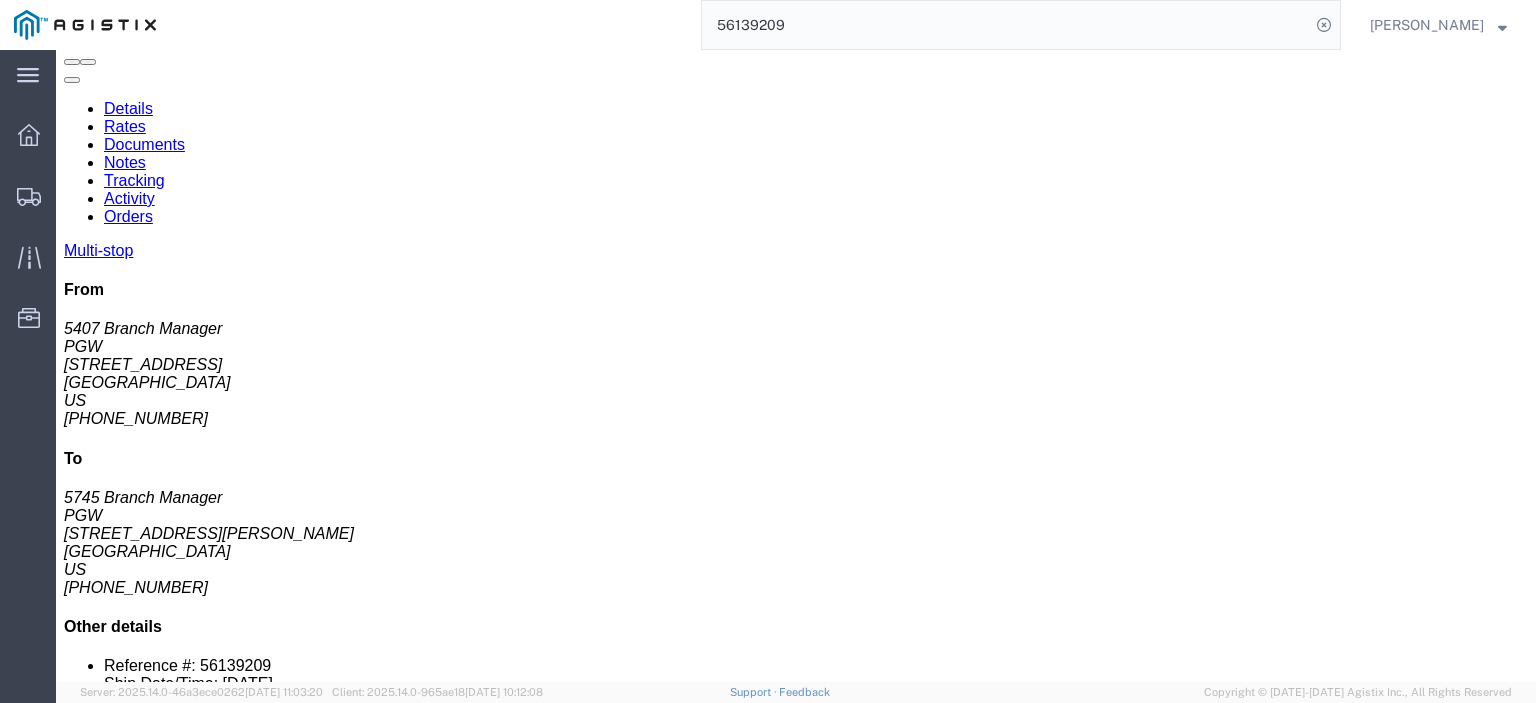 copy on "[EMAIL_ADDRESS][DOMAIN_NAME]" 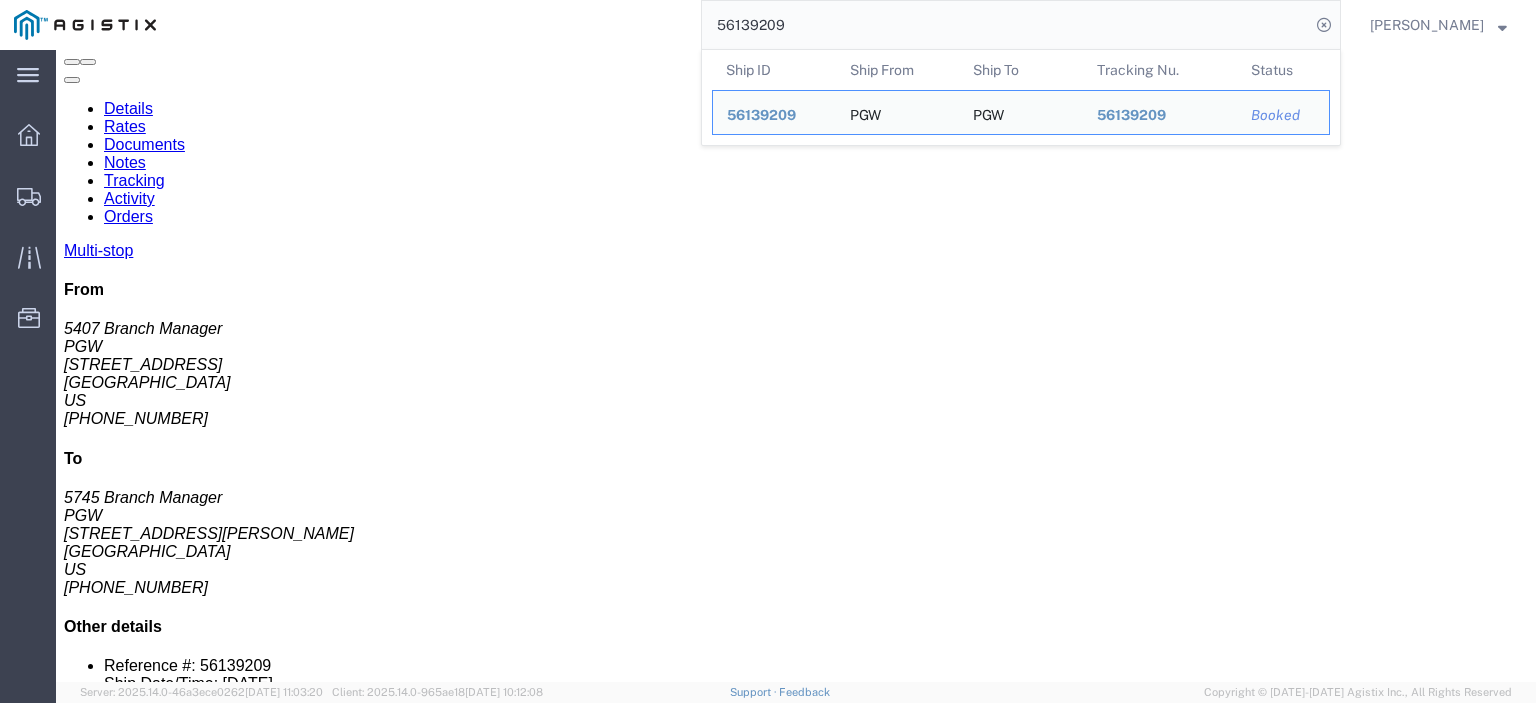 drag, startPoint x: 885, startPoint y: 37, endPoint x: 553, endPoint y: 12, distance: 332.93994 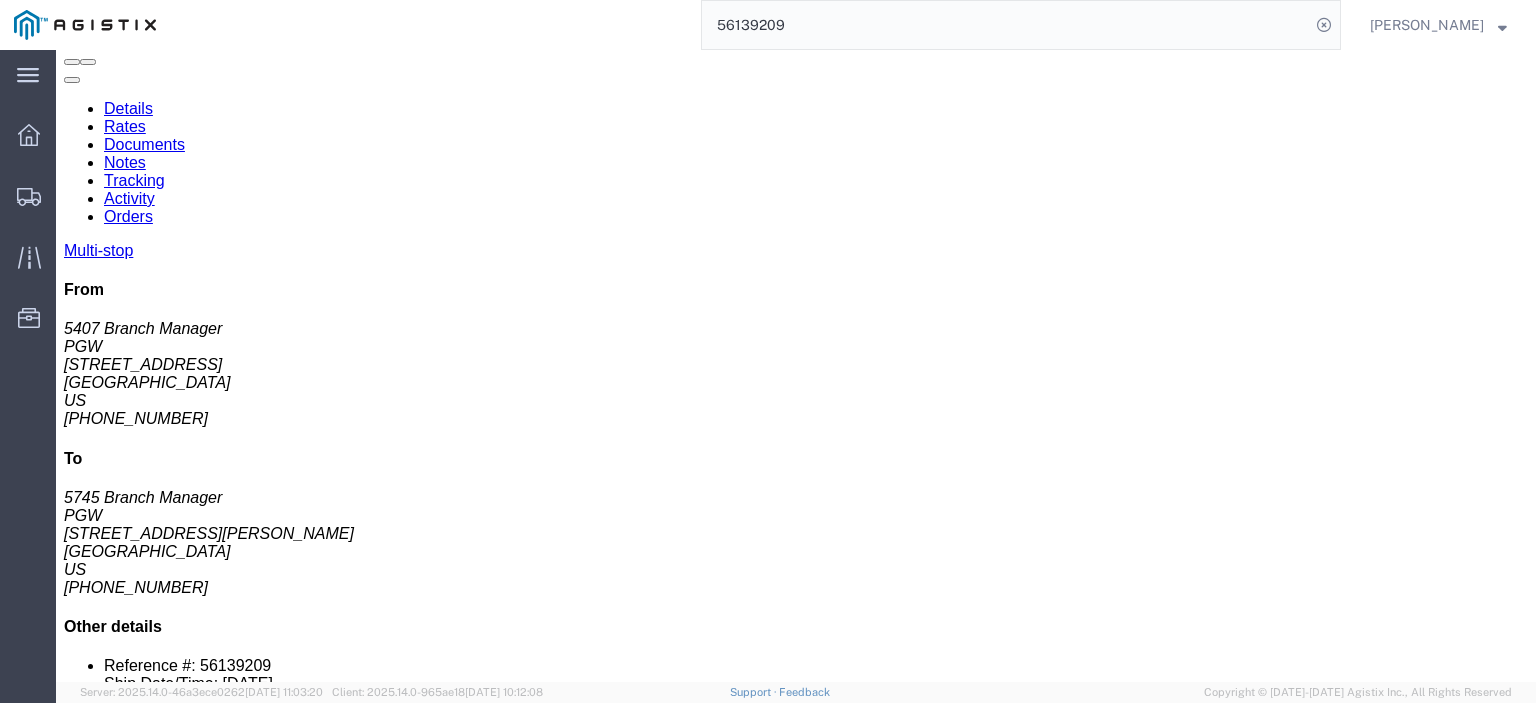 paste on "41623" 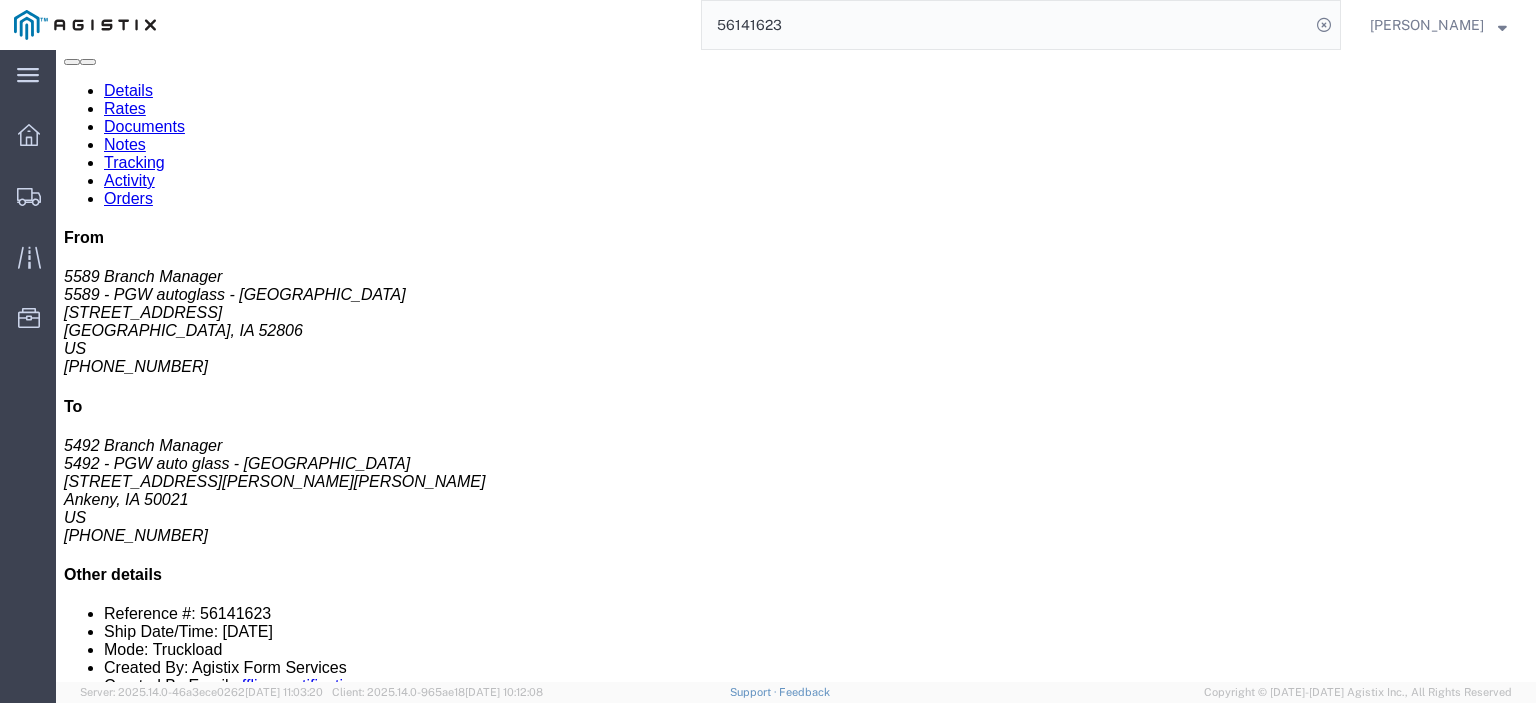 scroll, scrollTop: 0, scrollLeft: 0, axis: both 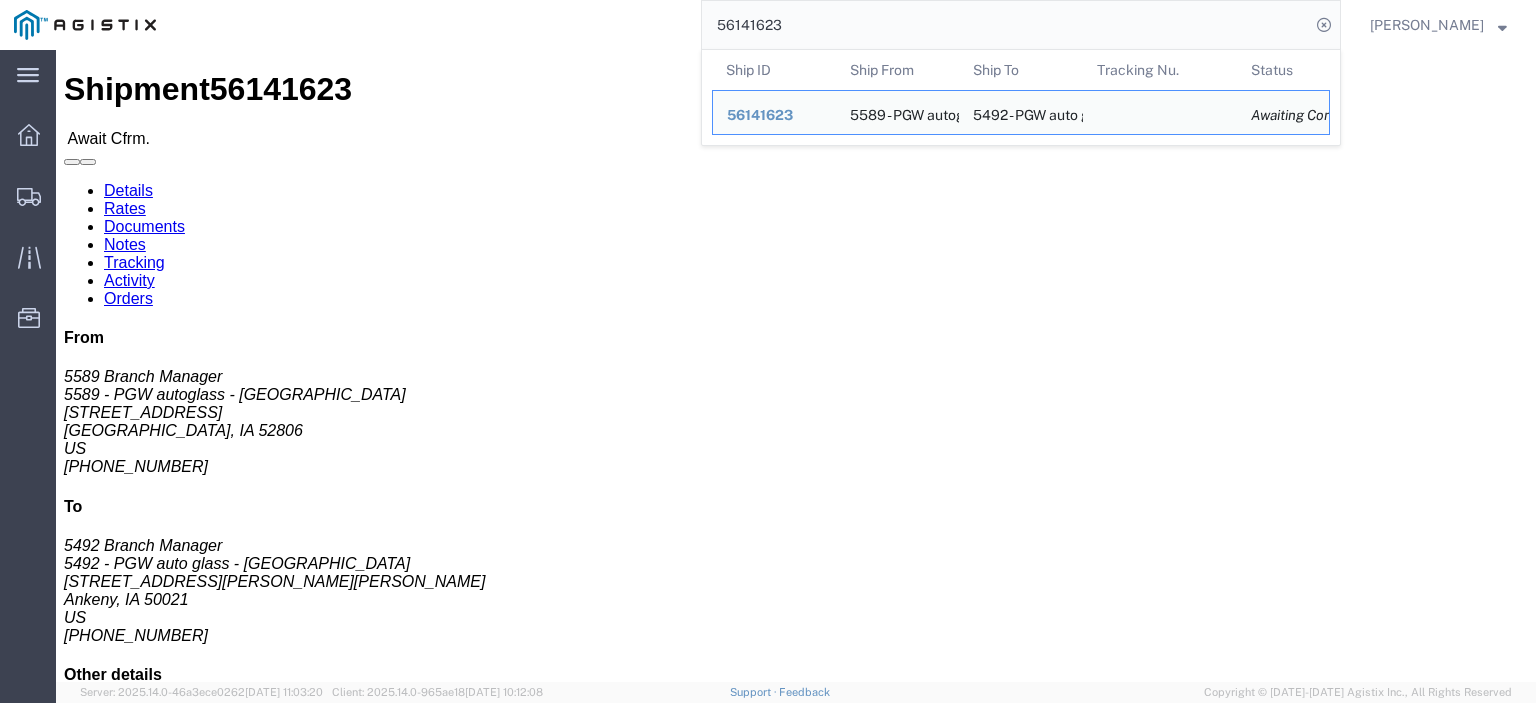 drag, startPoint x: 175, startPoint y: 238, endPoint x: 28, endPoint y: 231, distance: 147.16656 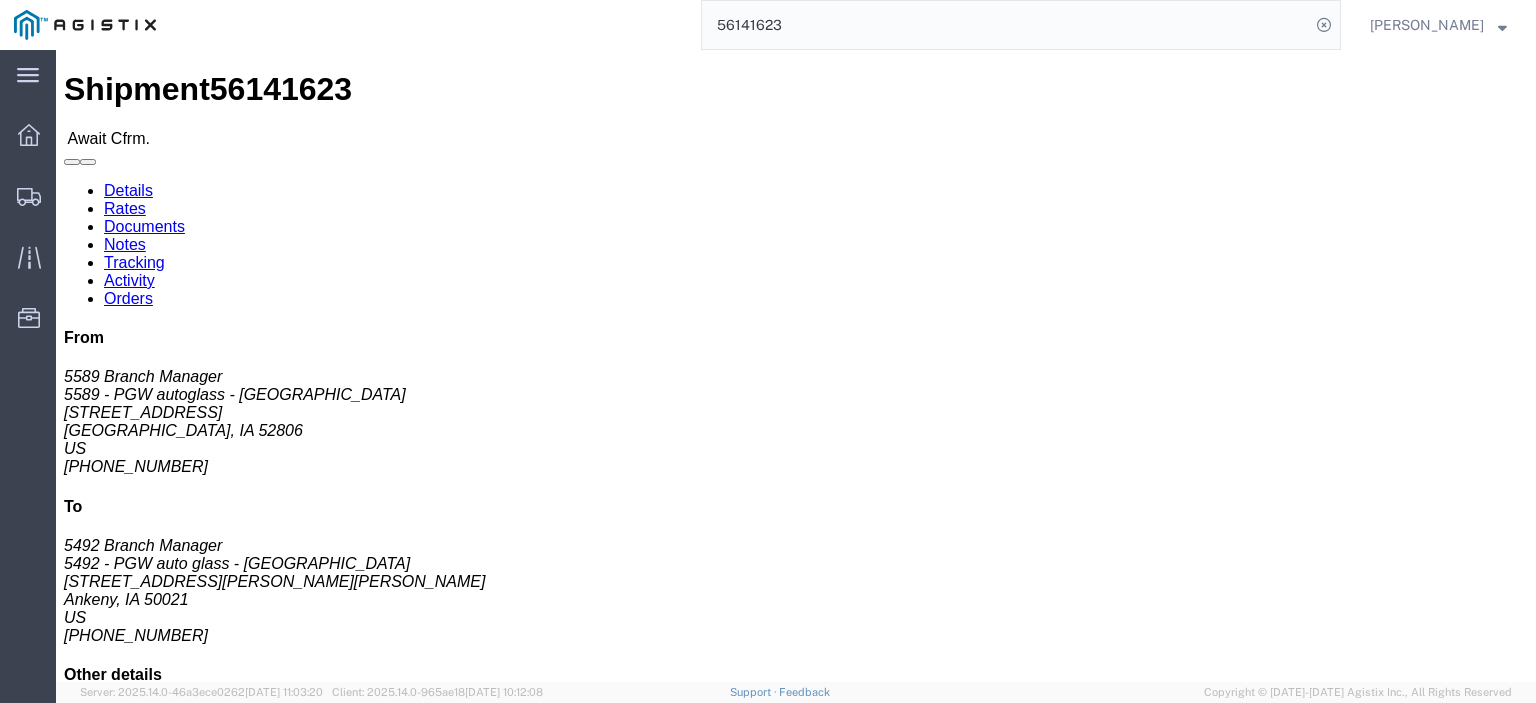 copy on "[STREET_ADDRESS]" 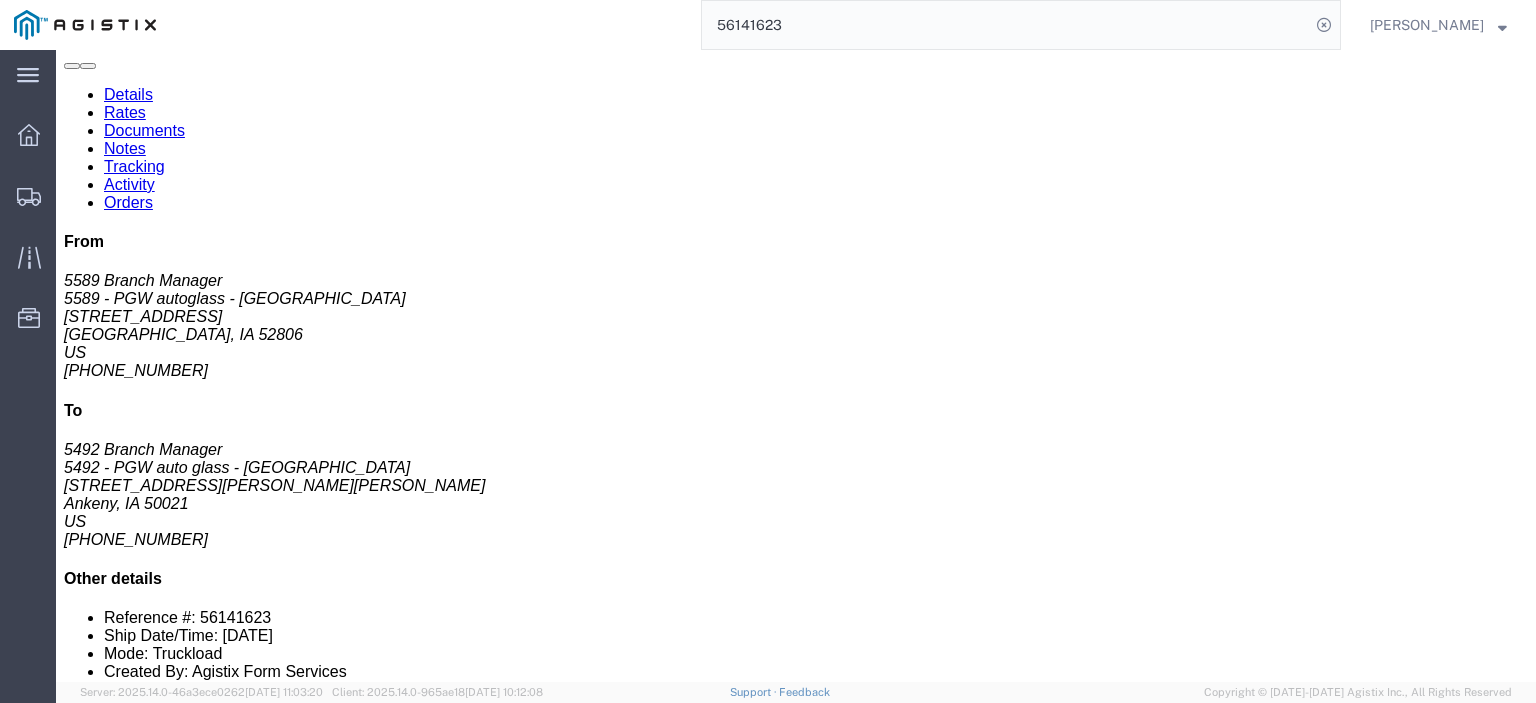 scroll, scrollTop: 0, scrollLeft: 0, axis: both 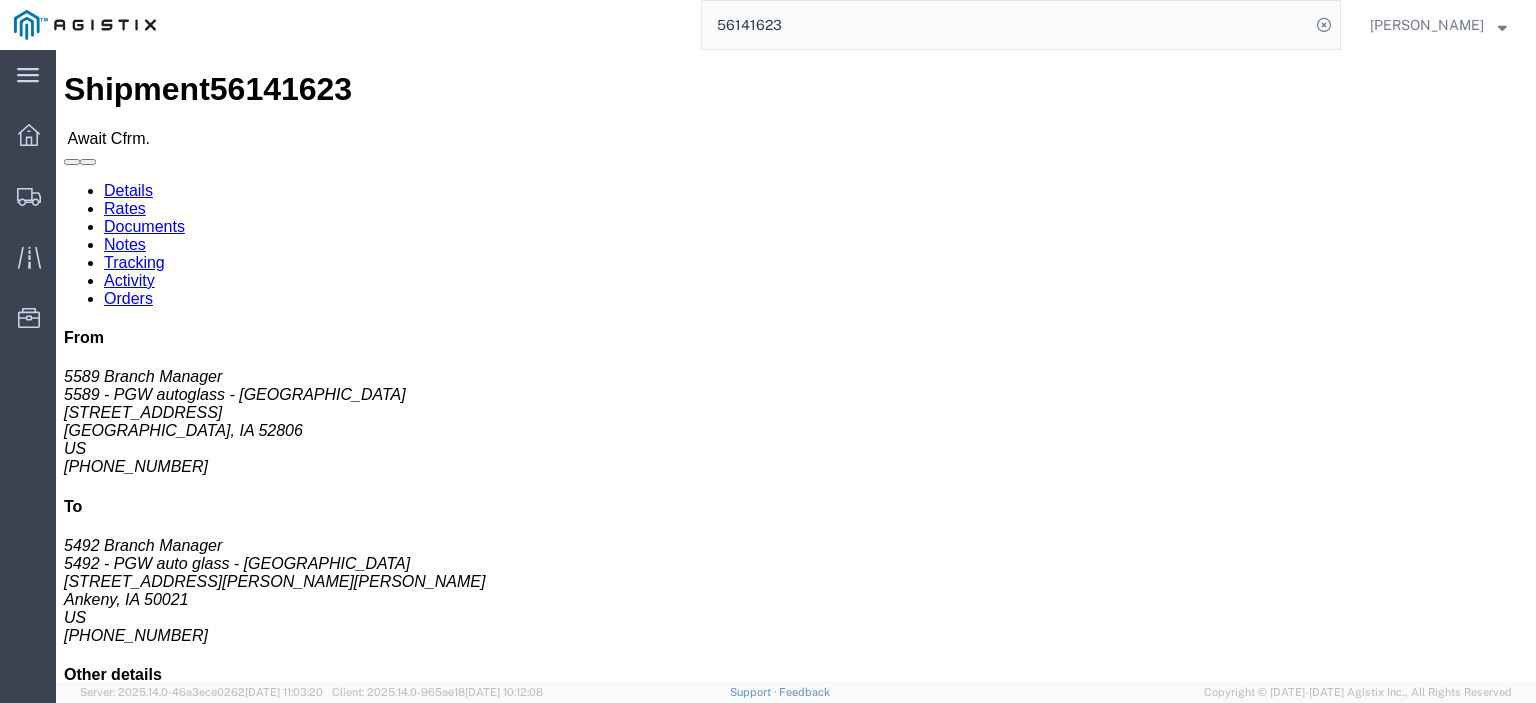 drag, startPoint x: 536, startPoint y: 234, endPoint x: 292, endPoint y: 229, distance: 244.05122 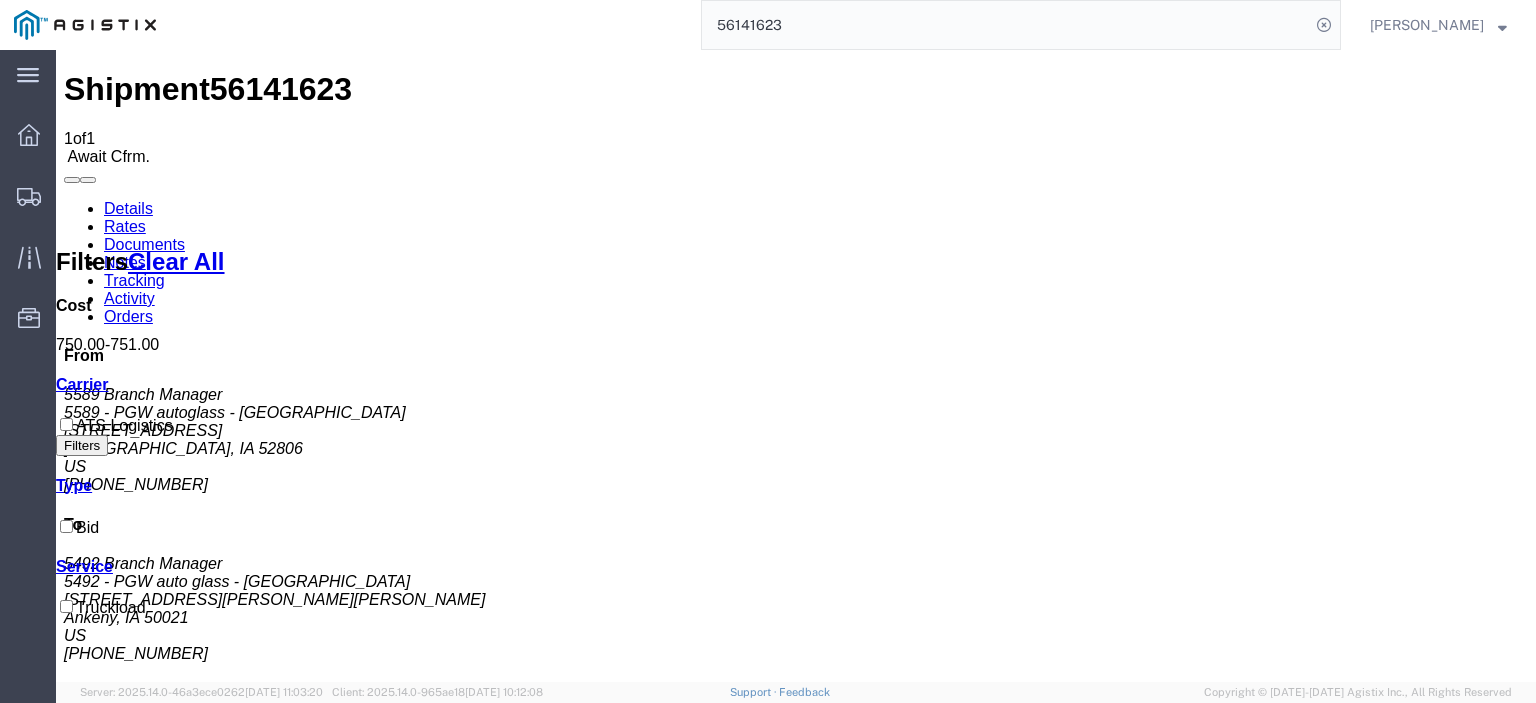 click on "Notes" at bounding box center (125, 262) 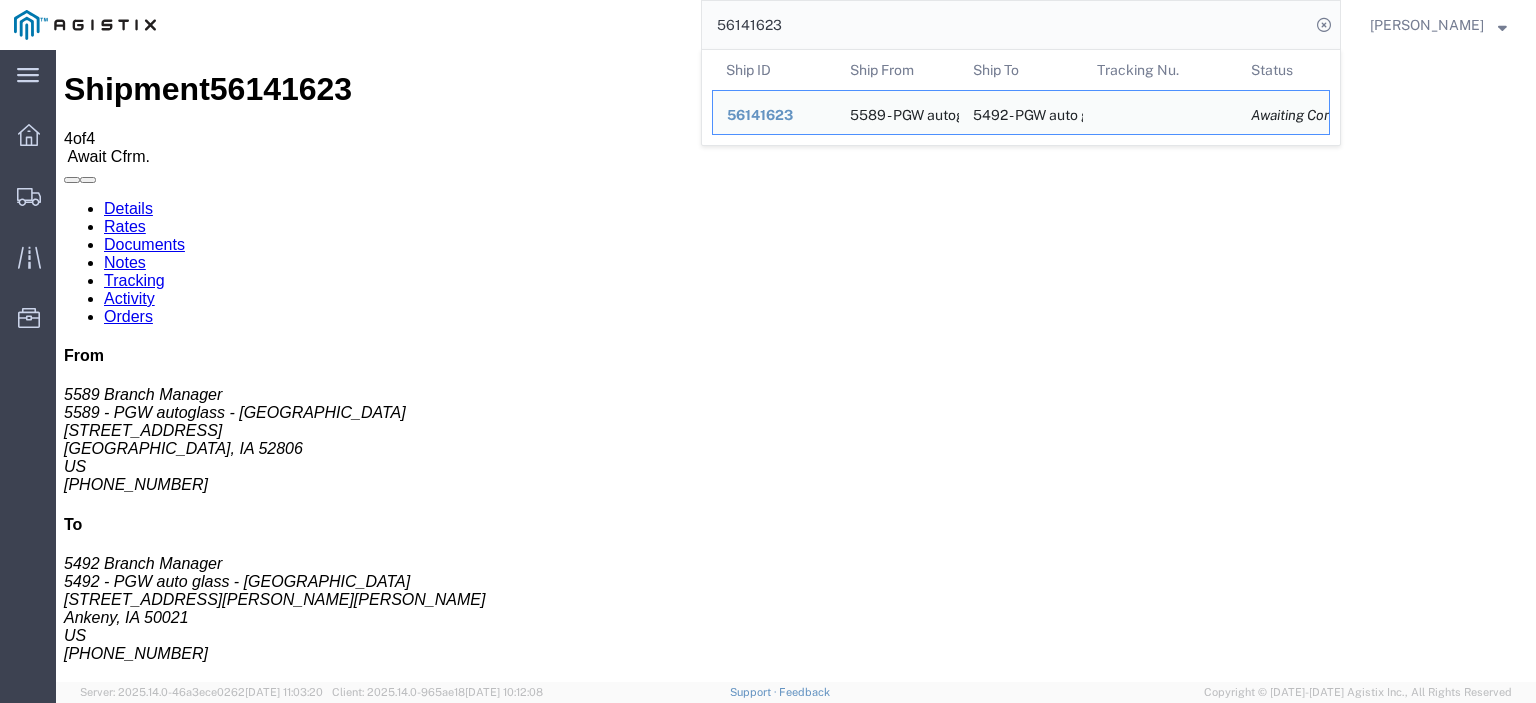 drag, startPoint x: 896, startPoint y: 23, endPoint x: 711, endPoint y: -13, distance: 188.47015 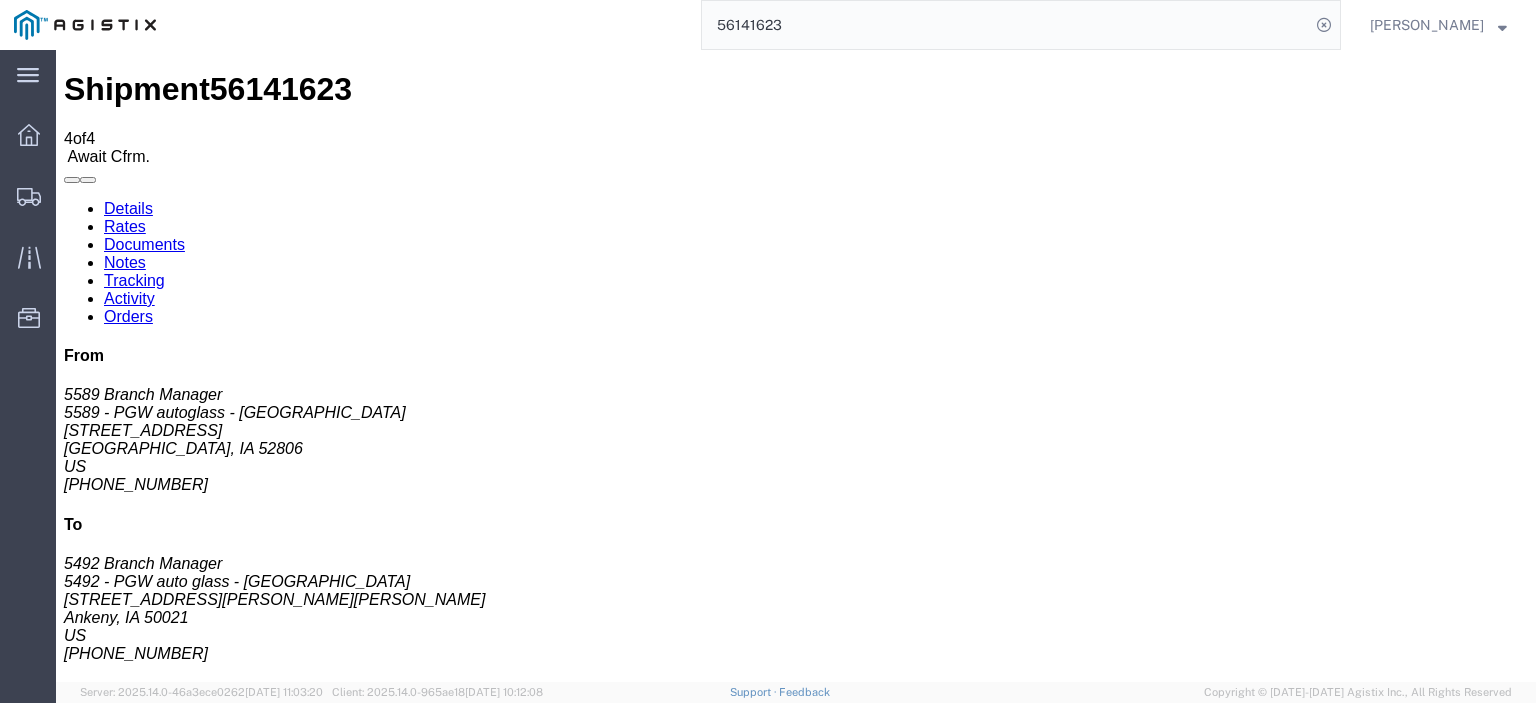 paste on "075387" 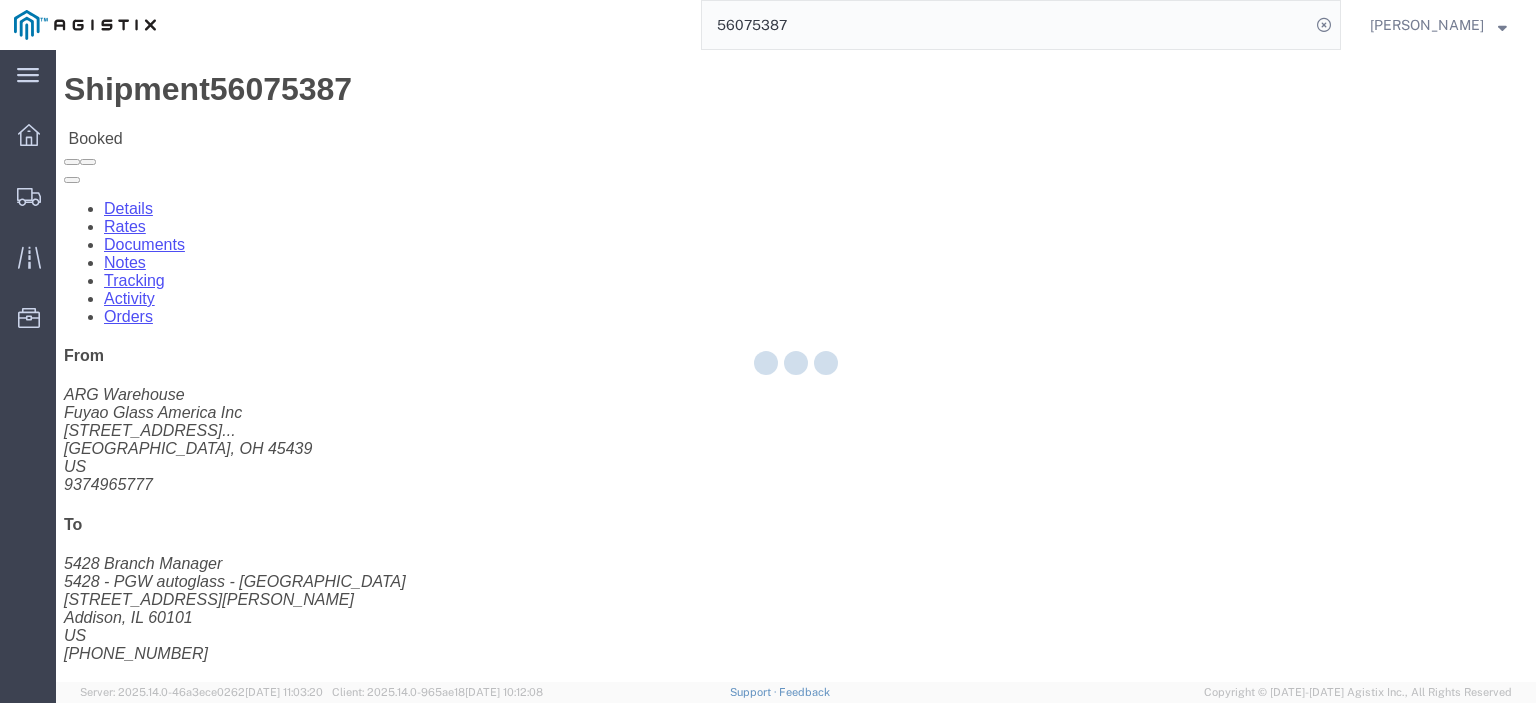 click 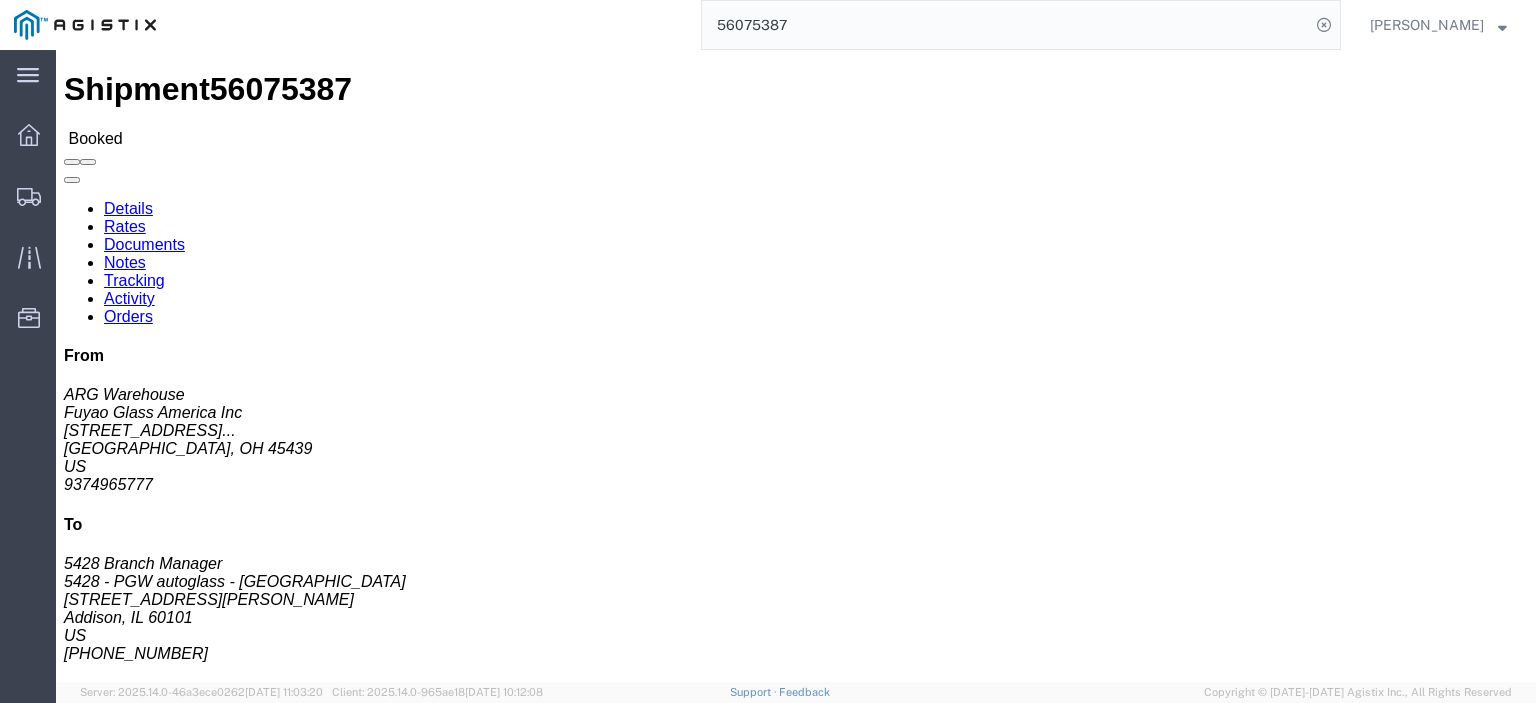 click on "Documents" 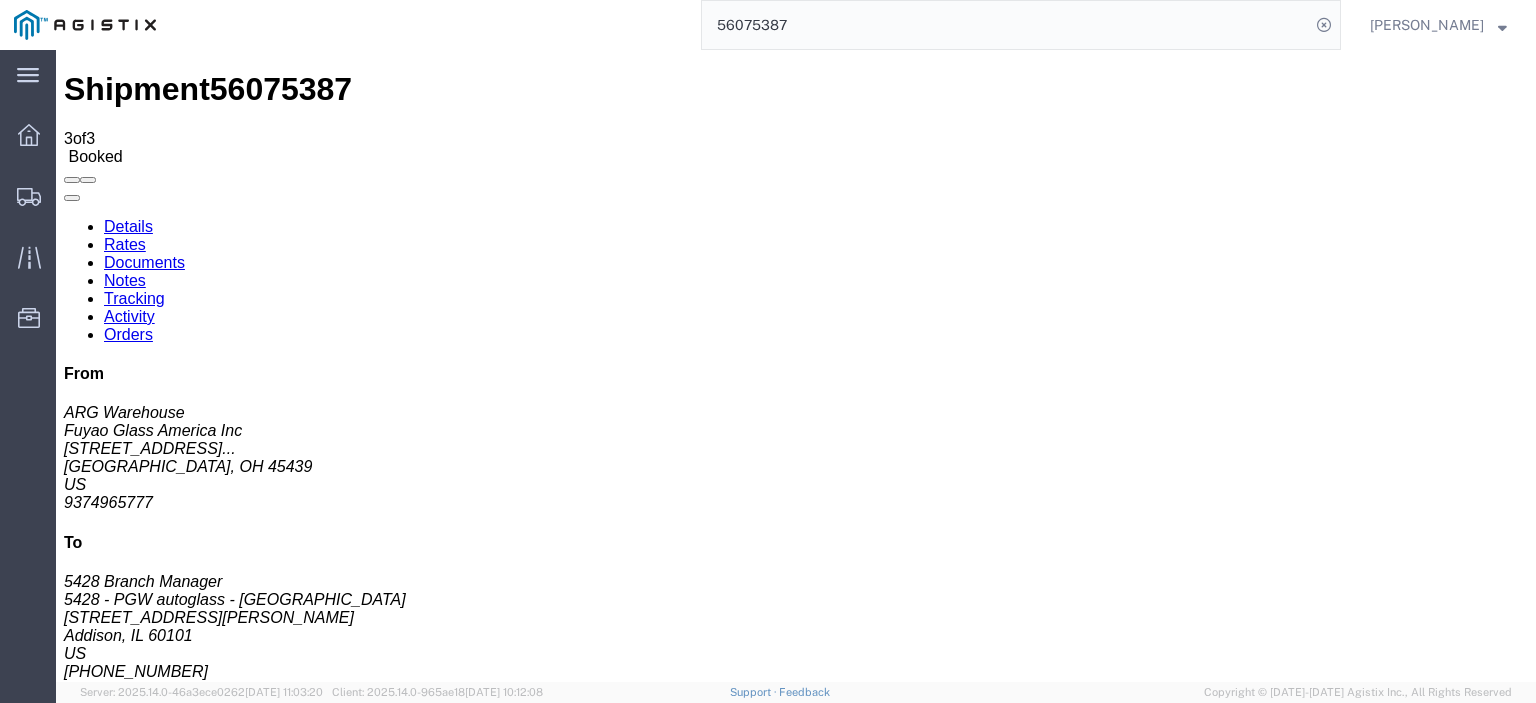 click on "PGW Multistop Bill Of Lading" at bounding box center [213, 1683] 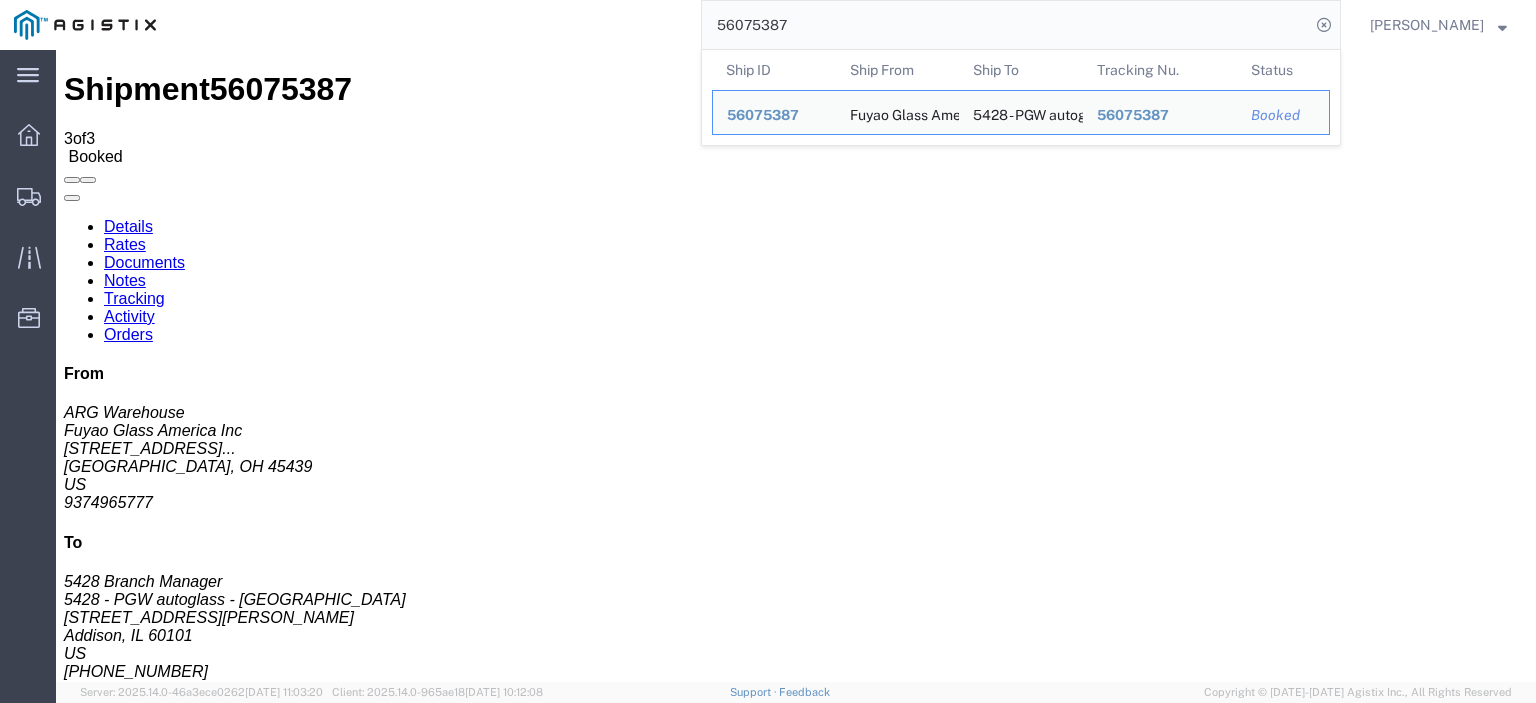 drag, startPoint x: 875, startPoint y: 24, endPoint x: 678, endPoint y: 5, distance: 197.91412 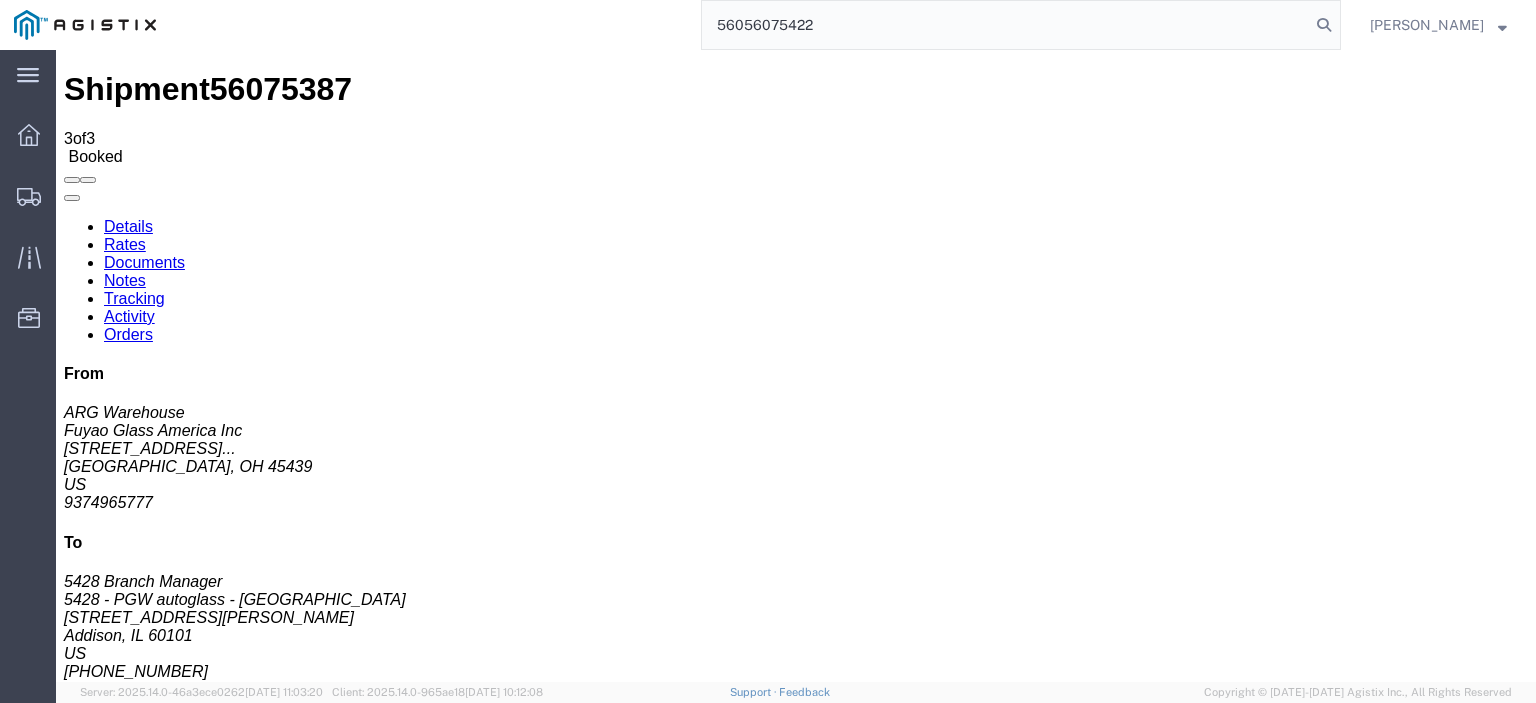 drag, startPoint x: 835, startPoint y: 21, endPoint x: 716, endPoint y: 19, distance: 119.01681 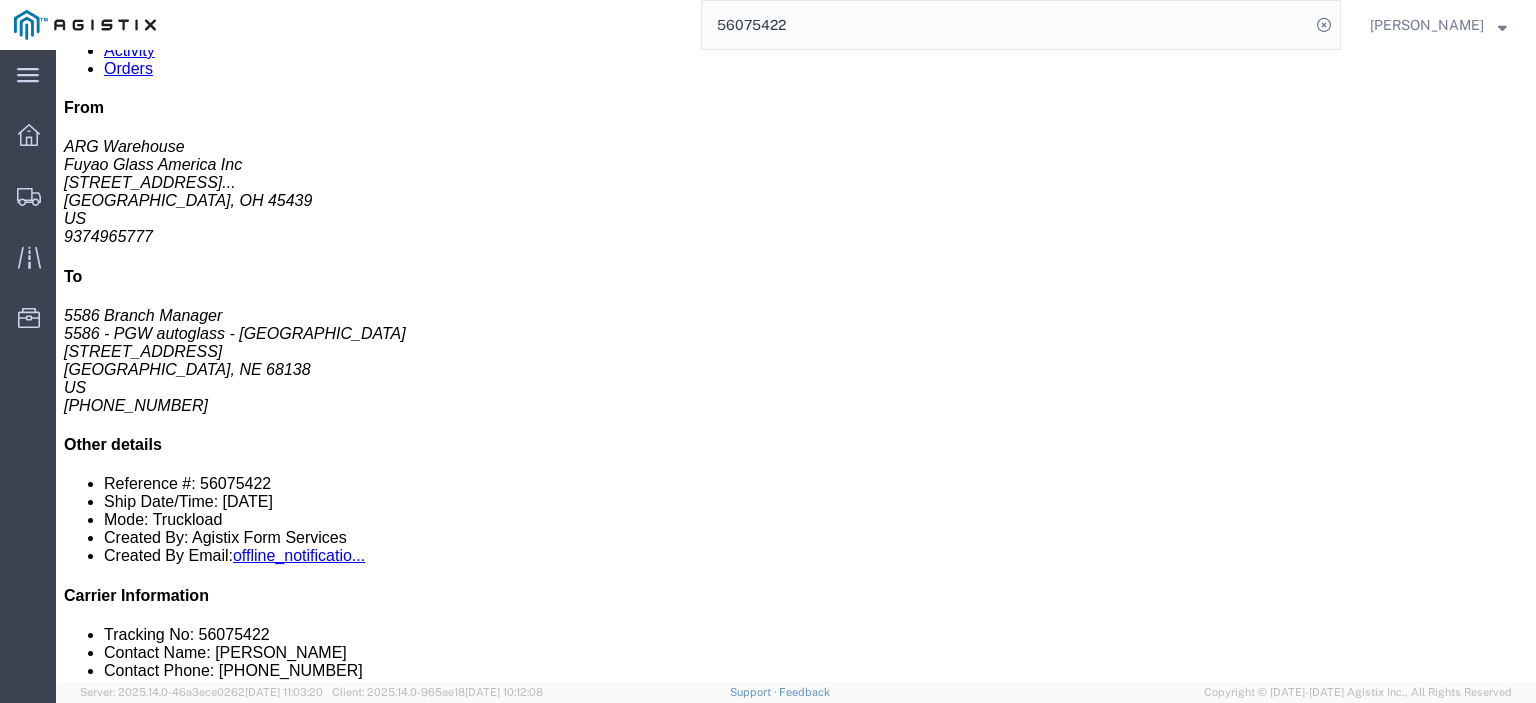 scroll, scrollTop: 300, scrollLeft: 0, axis: vertical 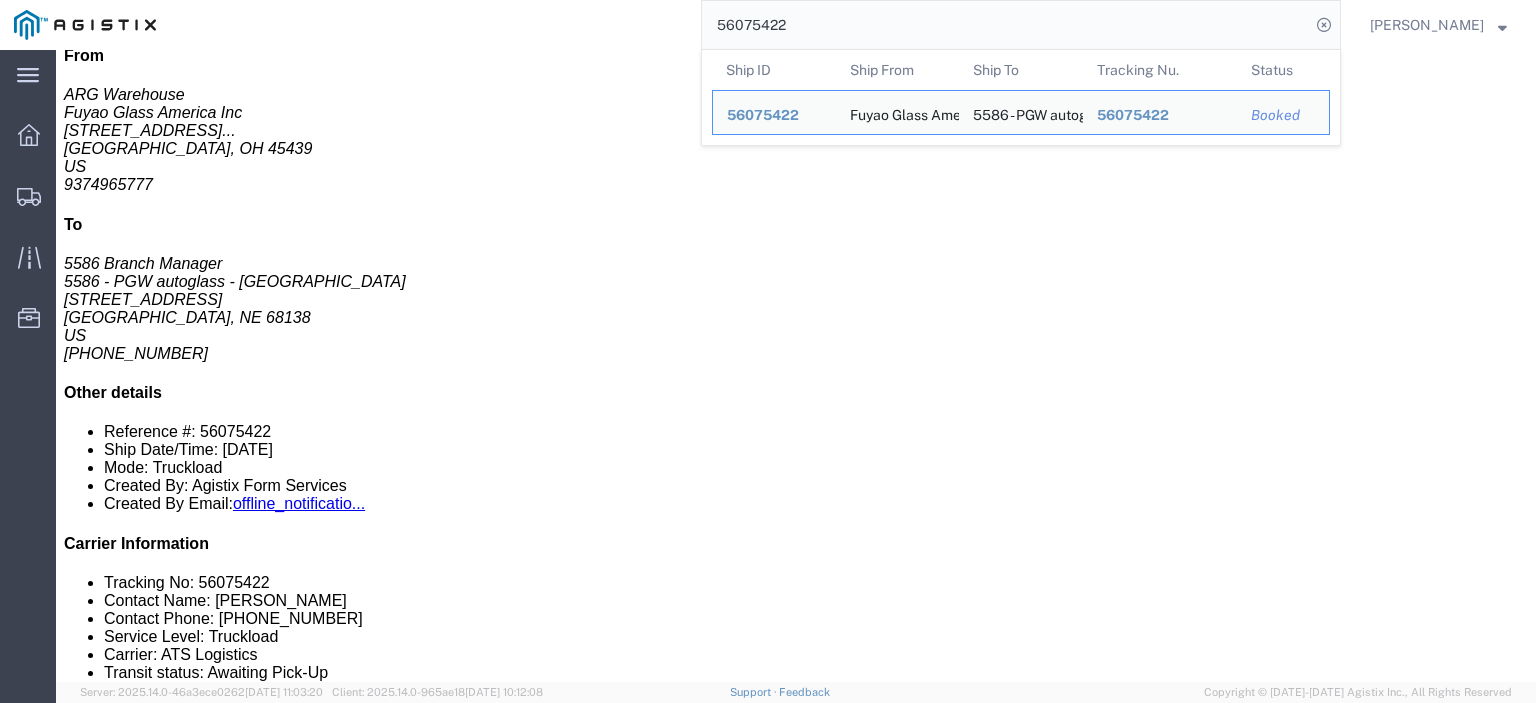 drag, startPoint x: 883, startPoint y: 26, endPoint x: 486, endPoint y: -47, distance: 403.6558 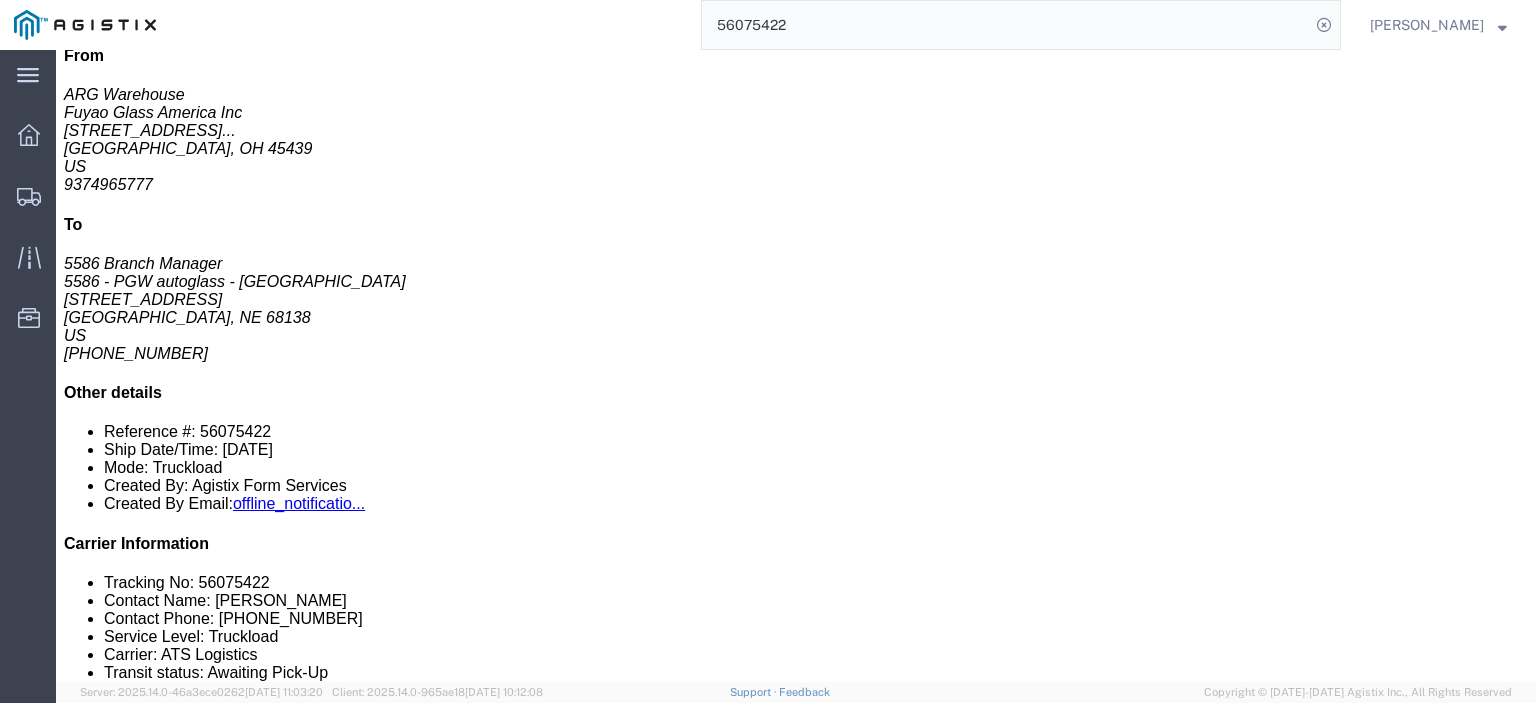 paste on "125014" 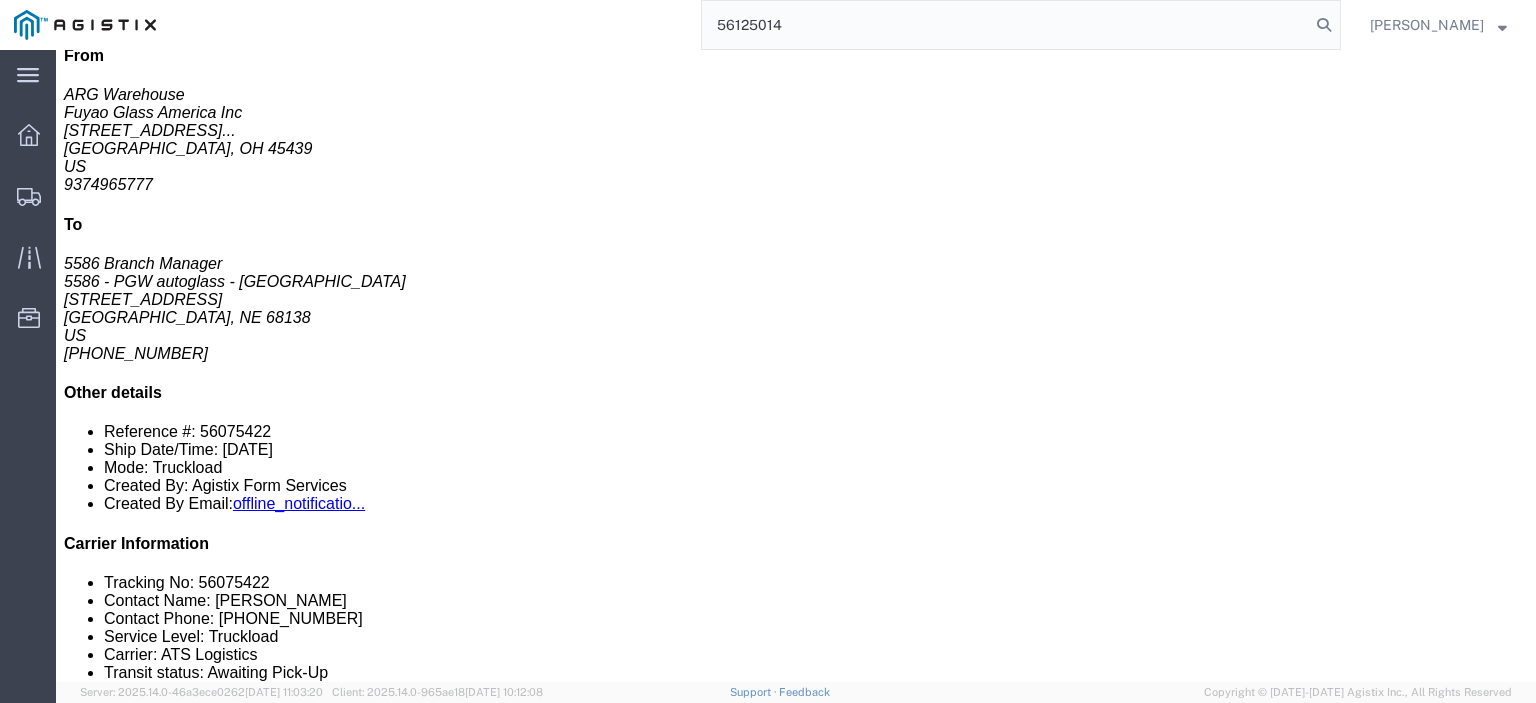 type on "56125014" 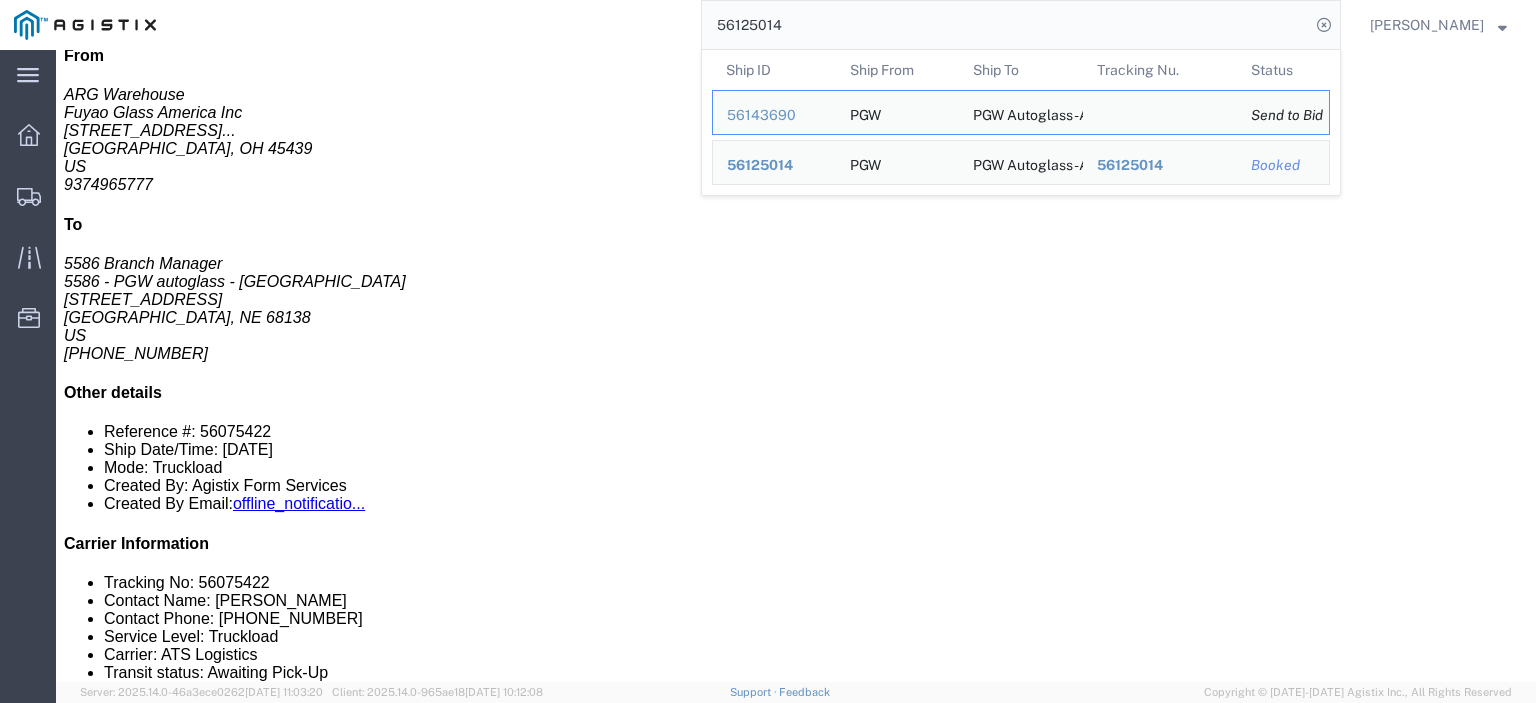 scroll, scrollTop: 0, scrollLeft: 0, axis: both 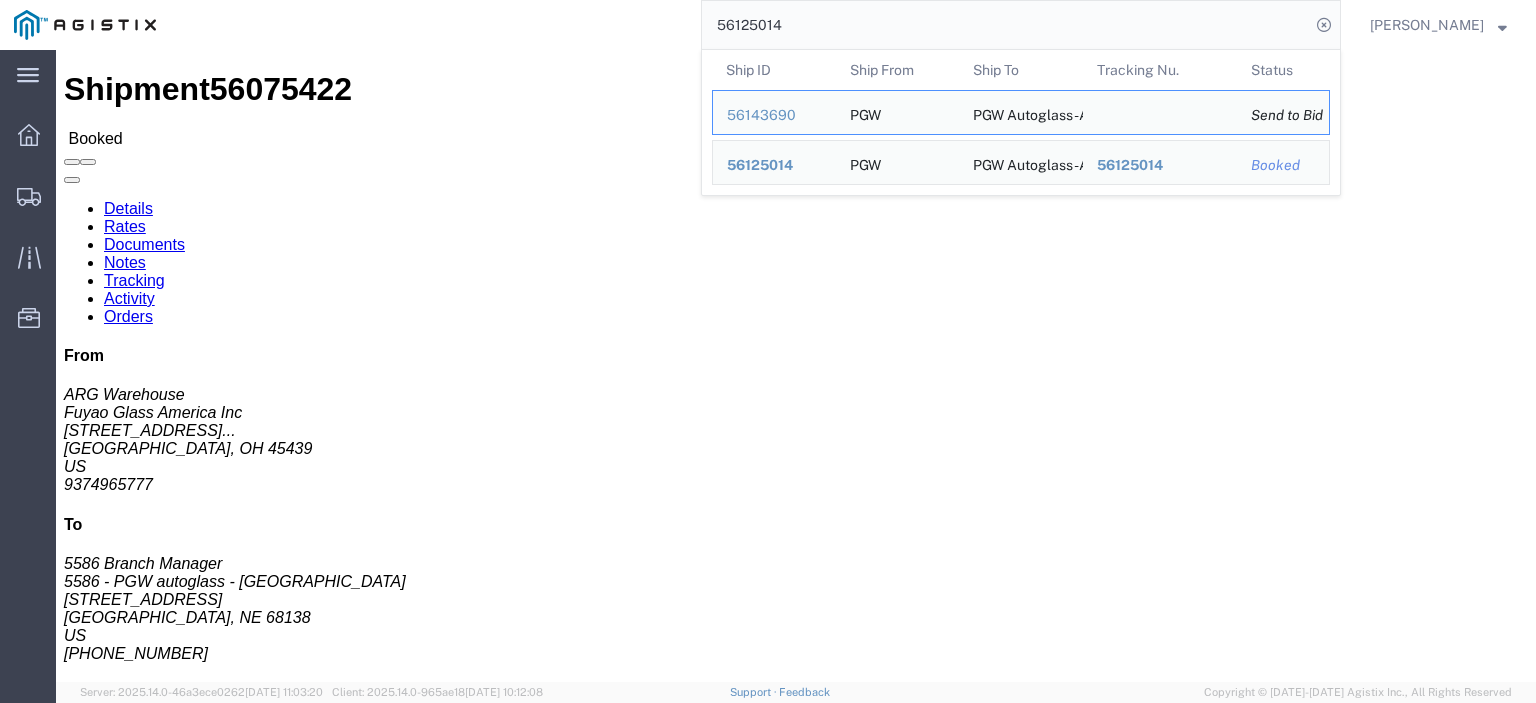 click on "56125014" 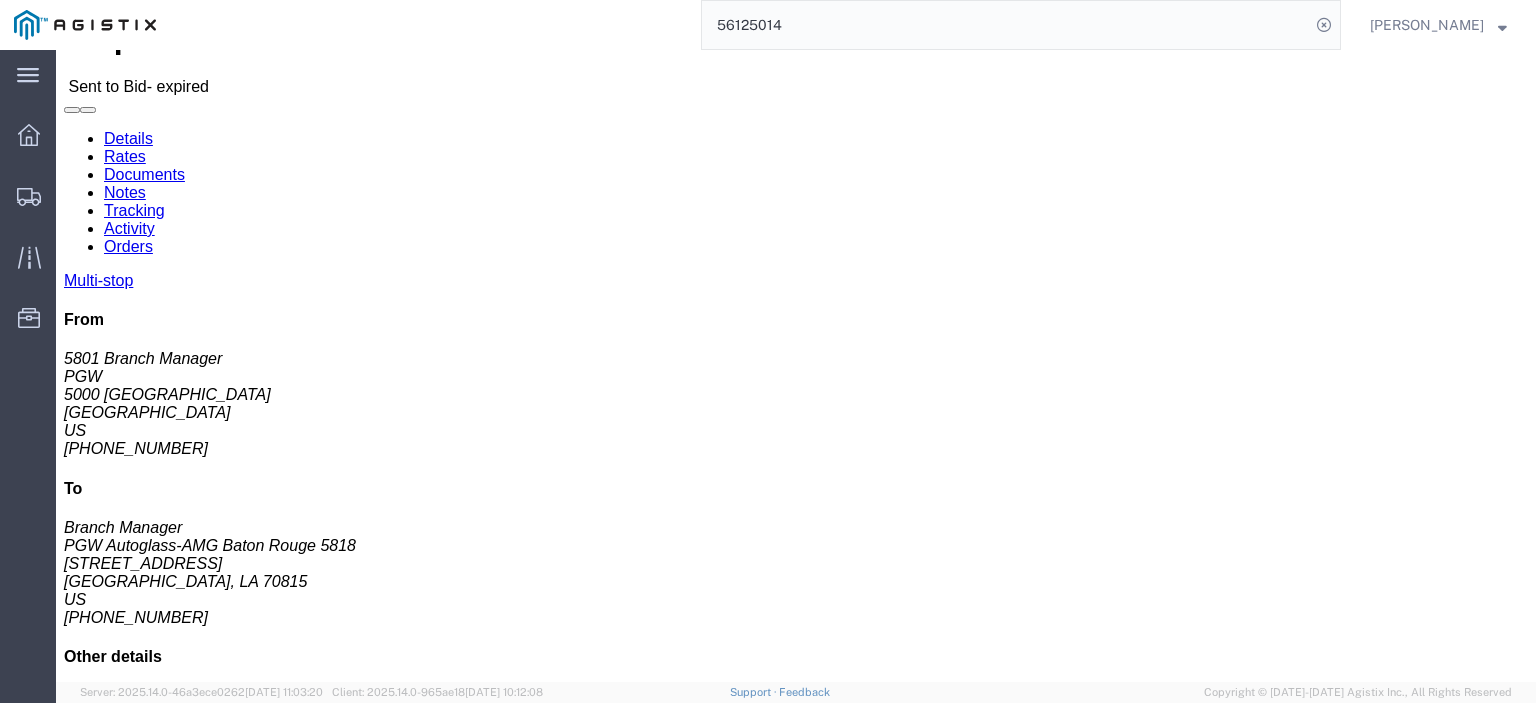 scroll, scrollTop: 100, scrollLeft: 0, axis: vertical 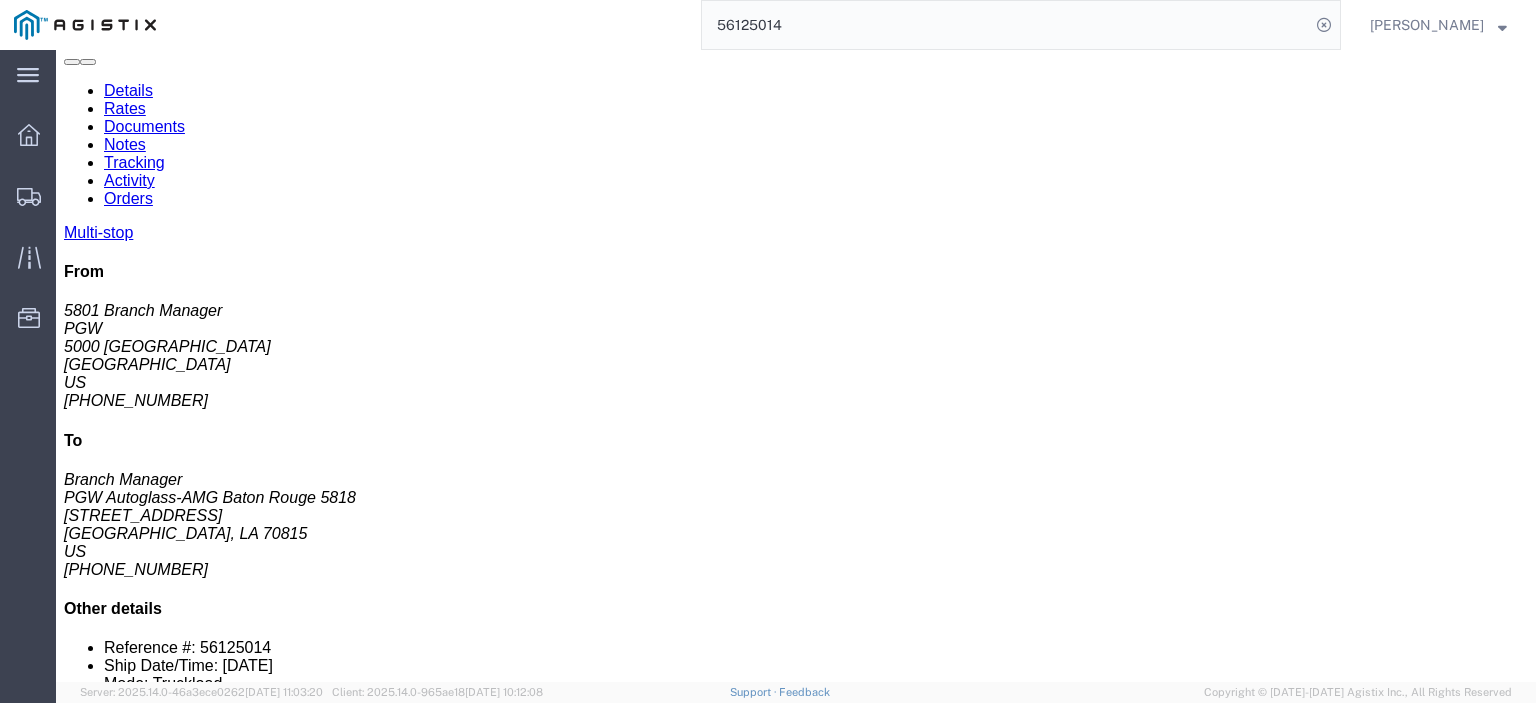 drag, startPoint x: 867, startPoint y: 490, endPoint x: 681, endPoint y: 493, distance: 186.02419 